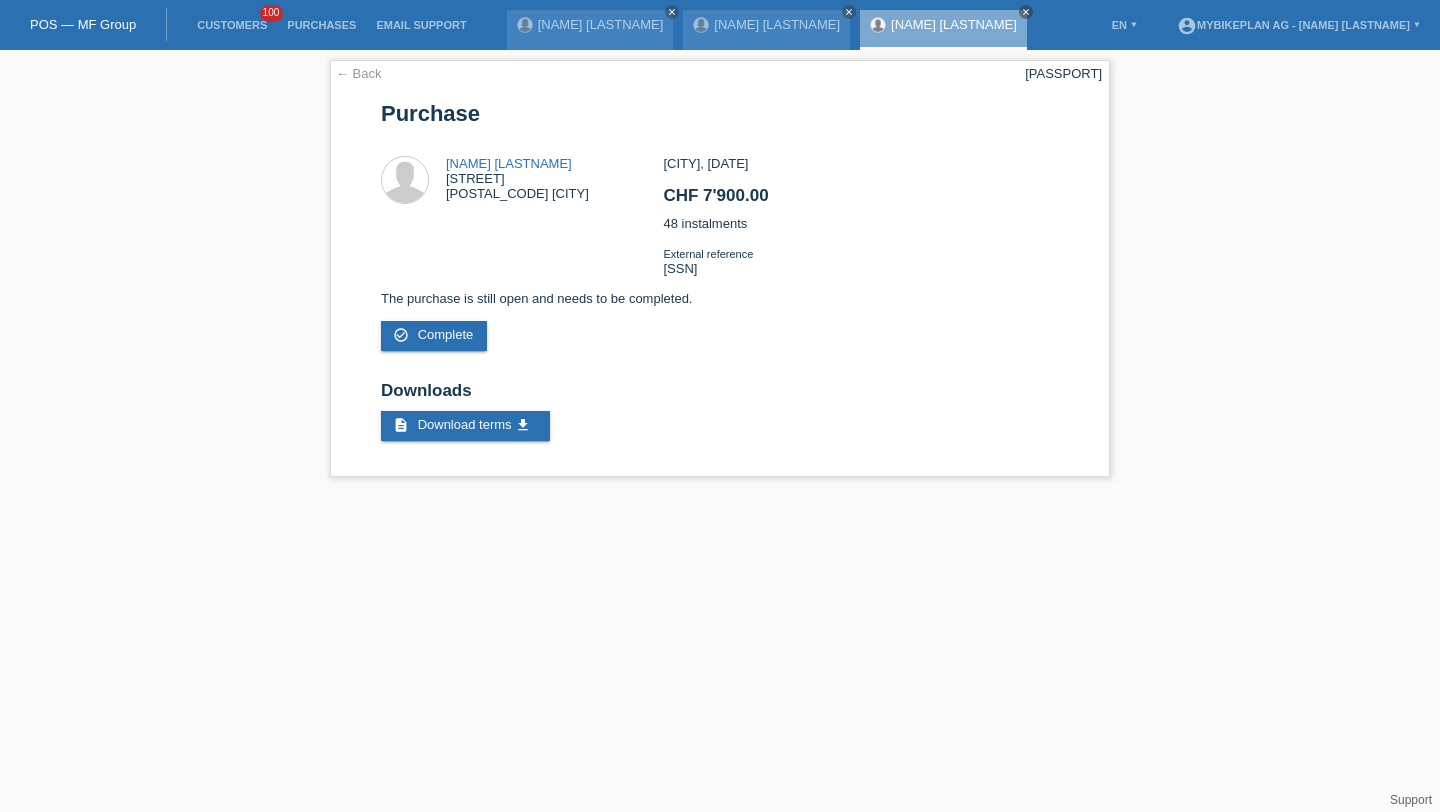 scroll, scrollTop: 0, scrollLeft: 0, axis: both 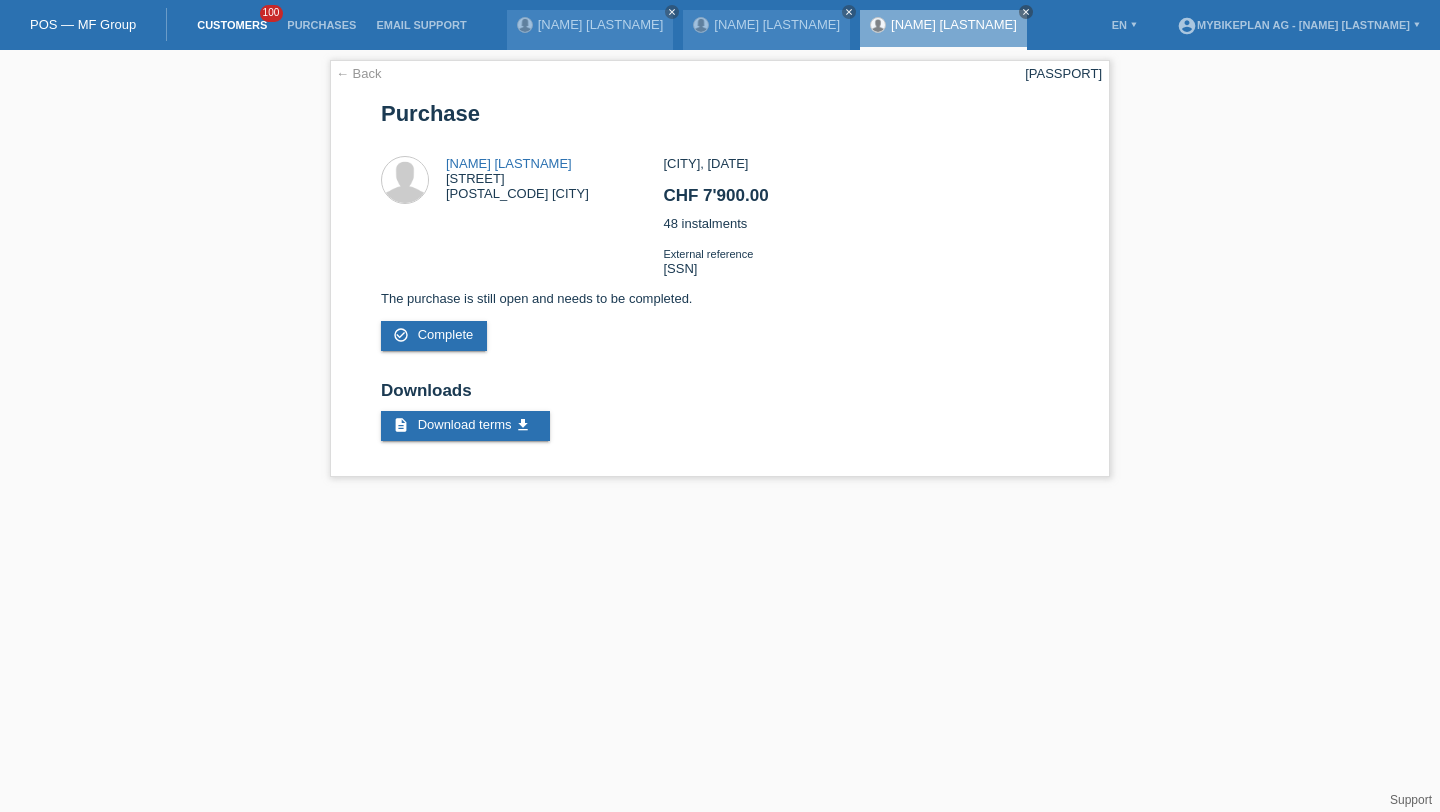 click on "Customers" at bounding box center (232, 25) 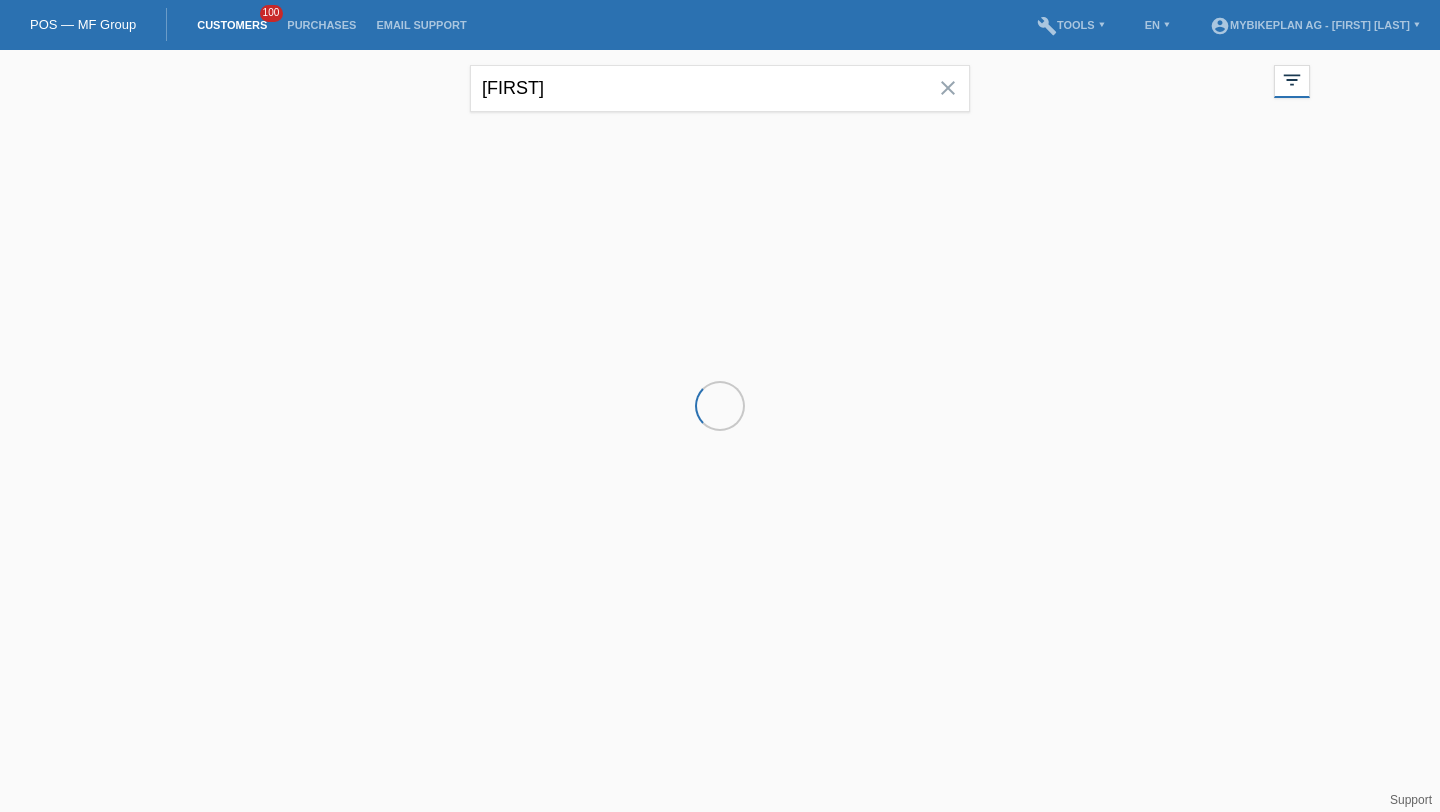 scroll, scrollTop: 0, scrollLeft: 0, axis: both 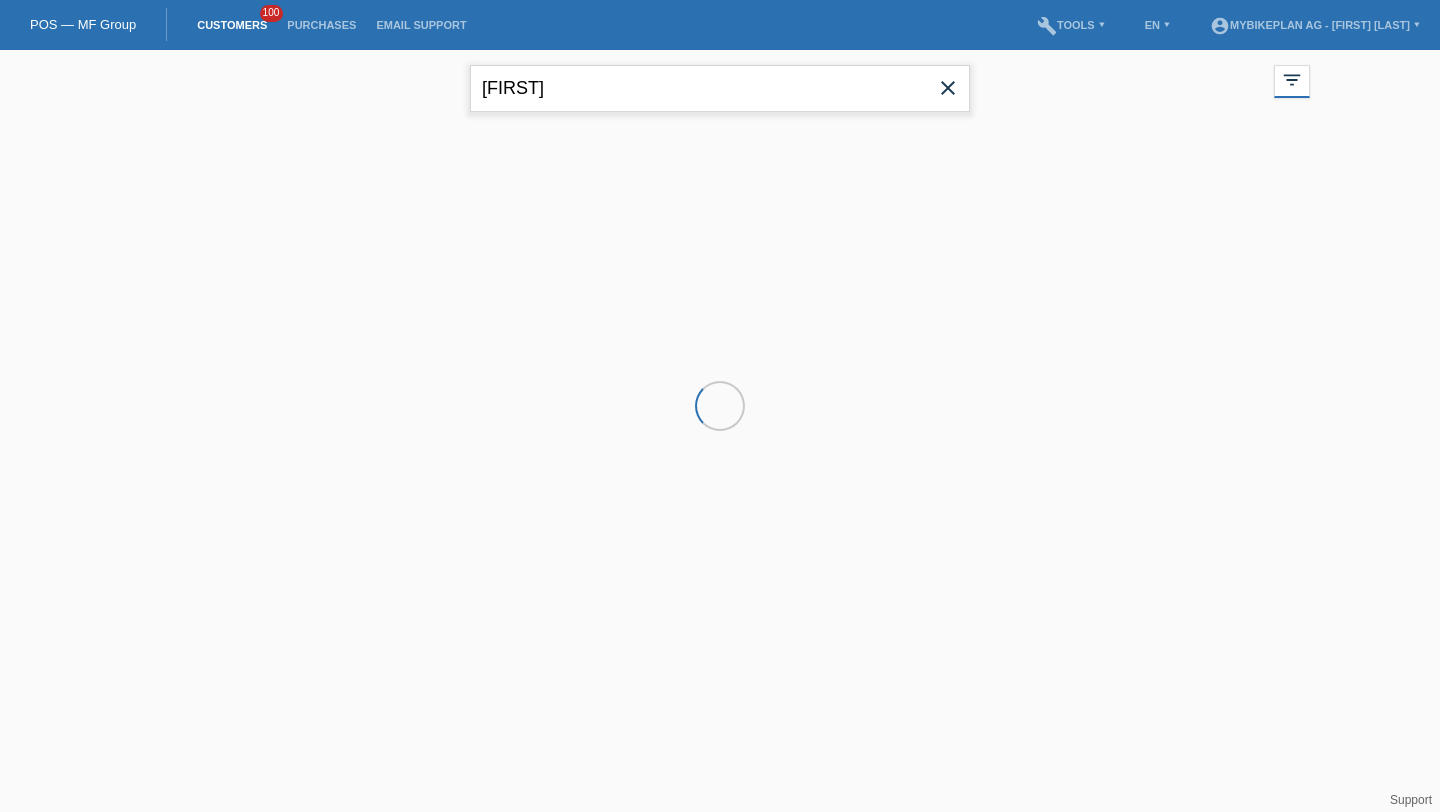 click on "[FIRST]" at bounding box center [720, 88] 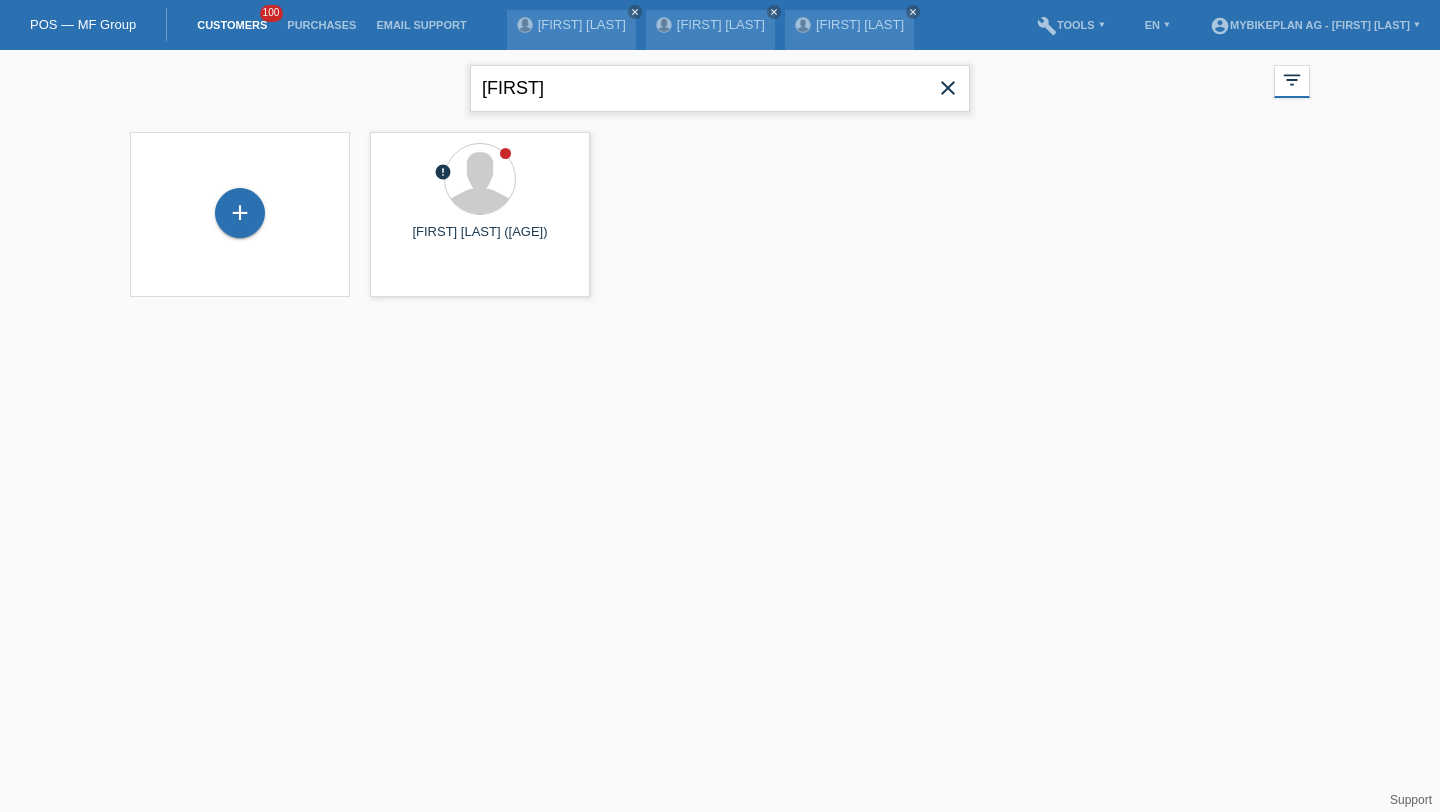 click on "[FIRST]" at bounding box center [720, 88] 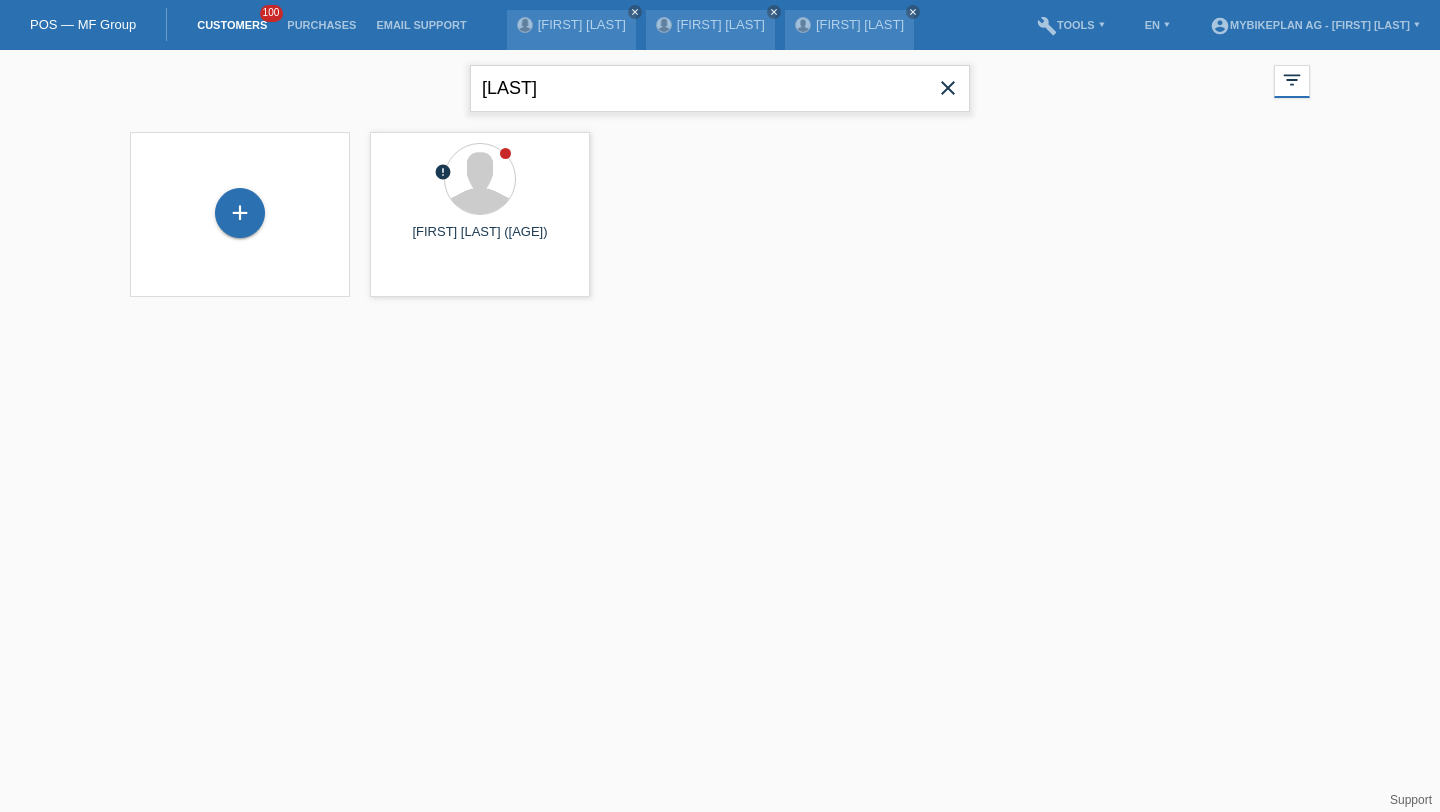 type on "[LAST]" 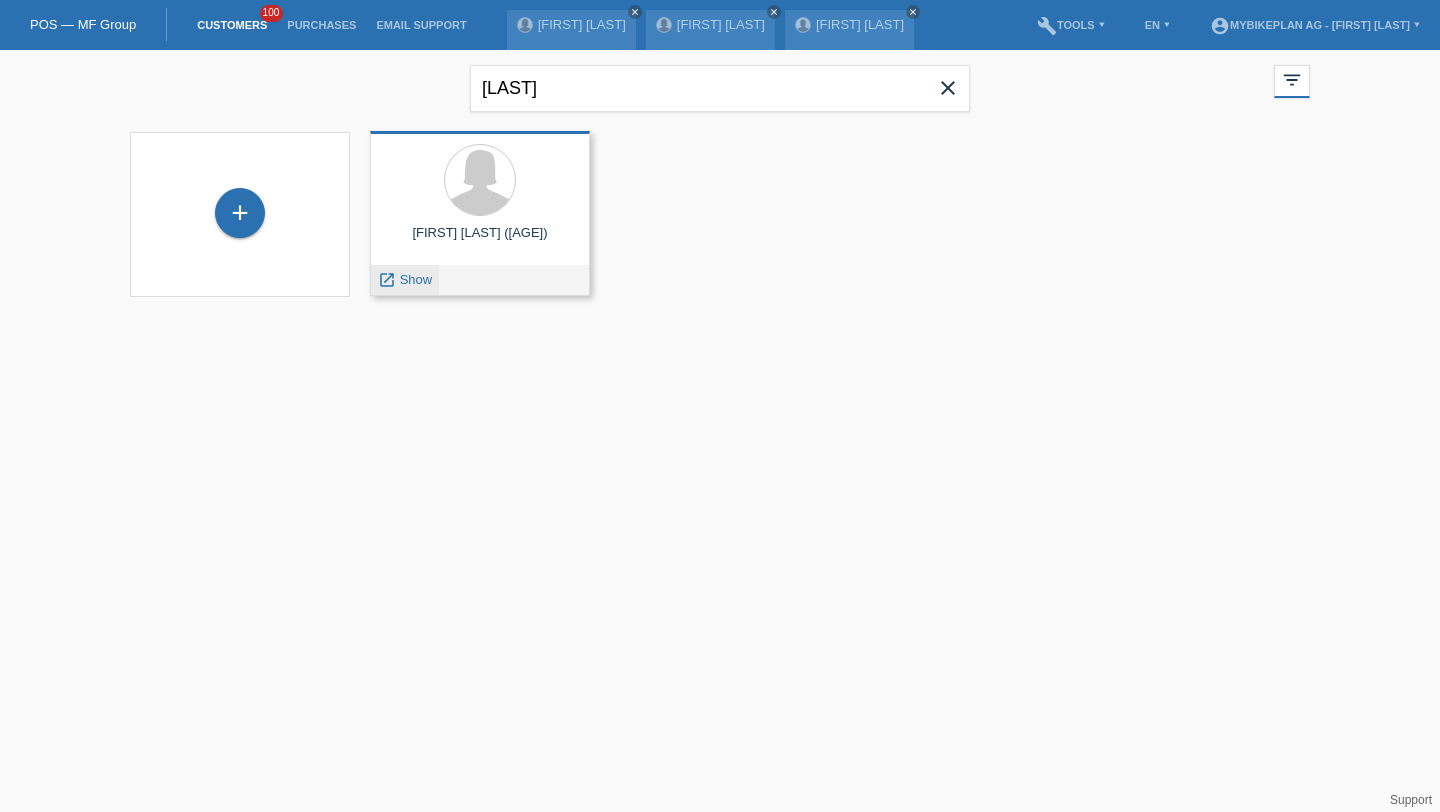 click on "launch   Show" at bounding box center [405, 280] 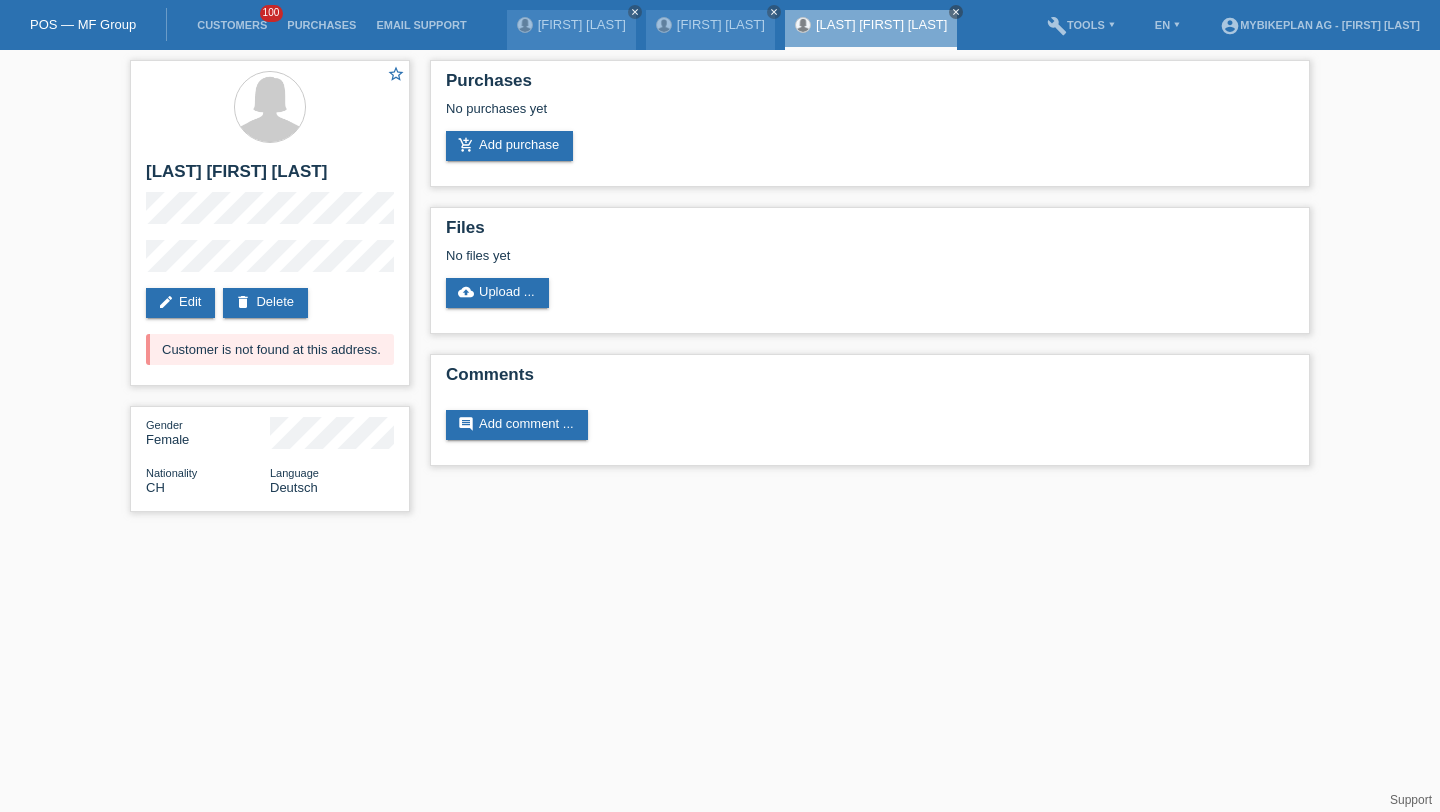scroll, scrollTop: 0, scrollLeft: 0, axis: both 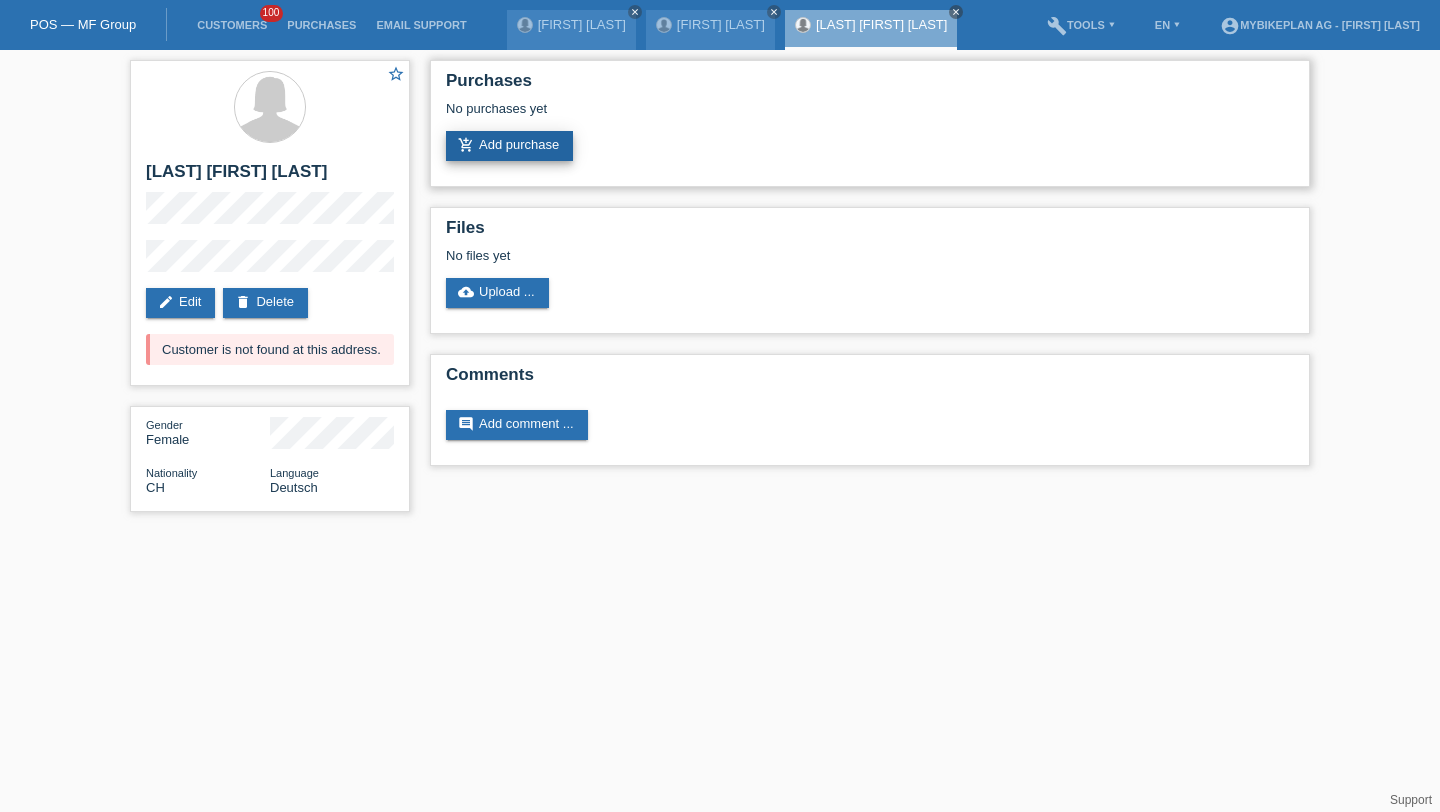 click on "add_shopping_cart  Add purchase" at bounding box center (509, 146) 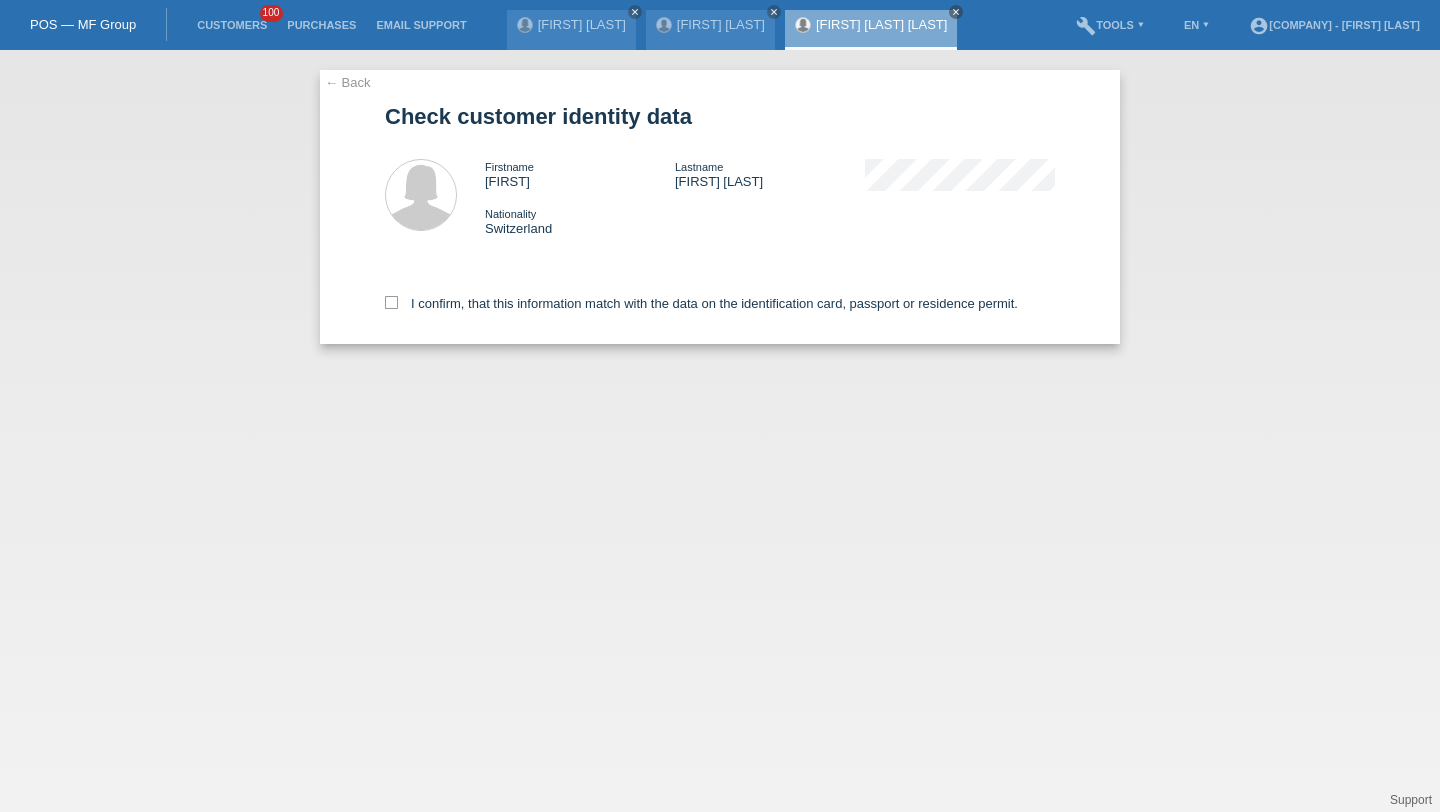 scroll, scrollTop: 0, scrollLeft: 0, axis: both 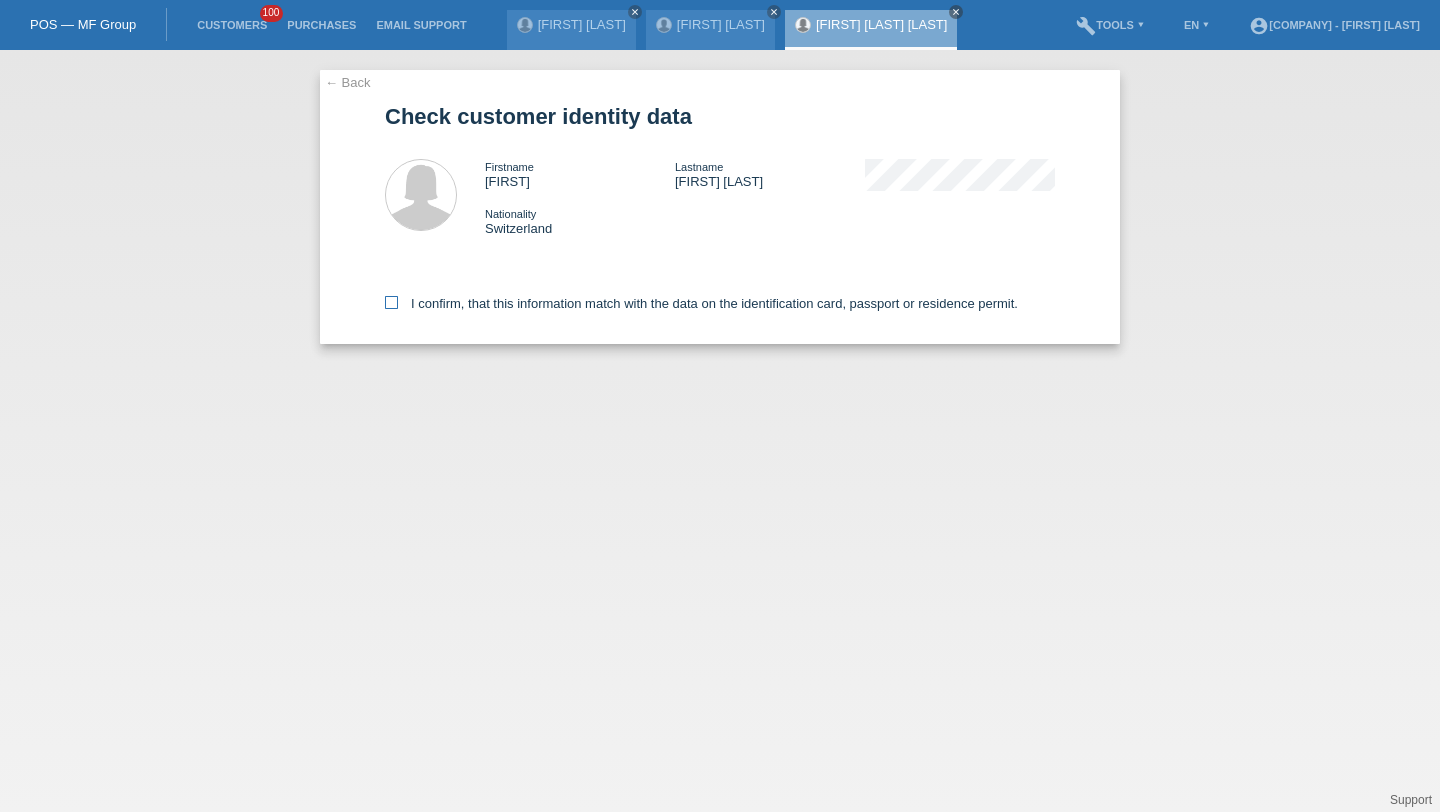 click on "I confirm, that this information match with the data on the identification card, passport or residence permit." at bounding box center [701, 303] 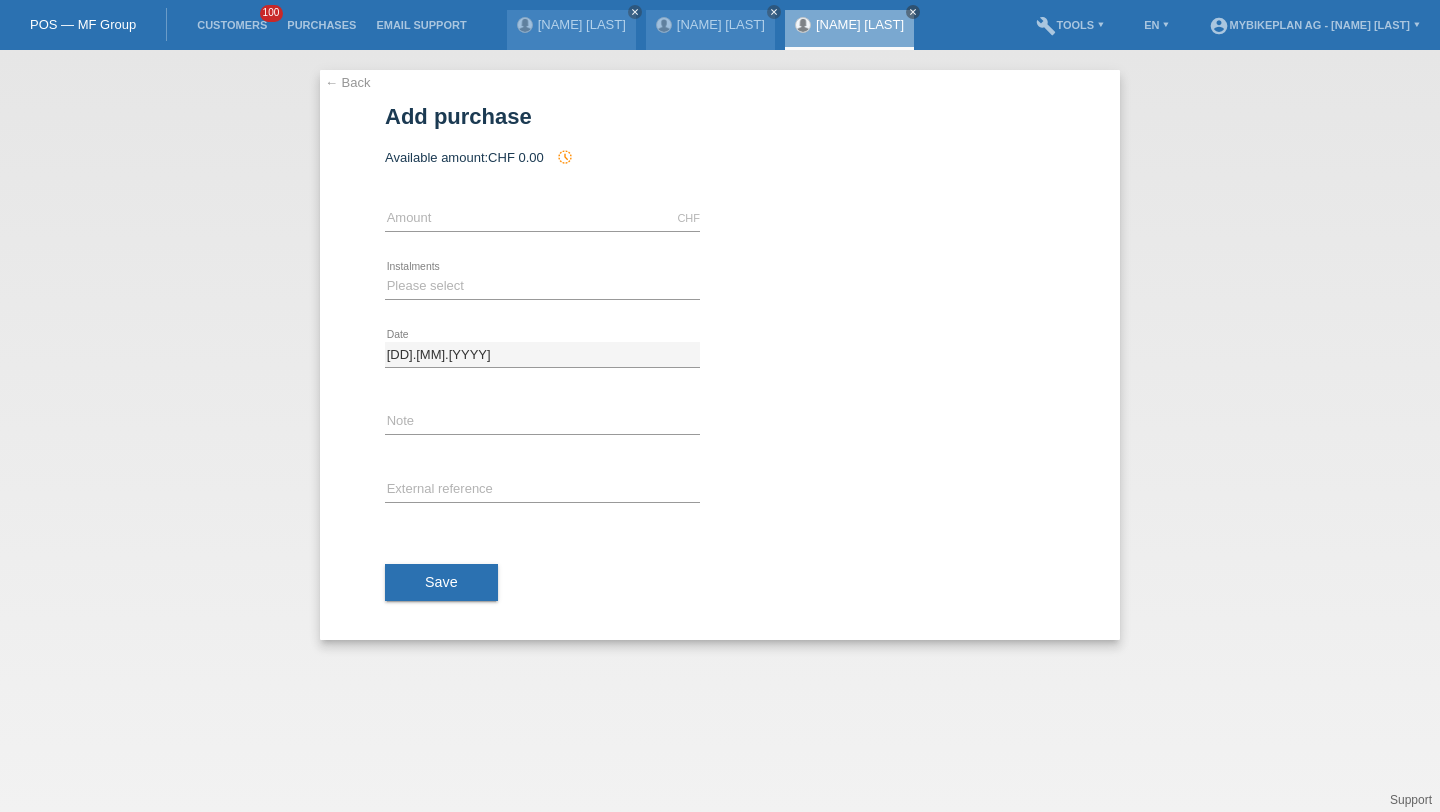 scroll, scrollTop: 0, scrollLeft: 0, axis: both 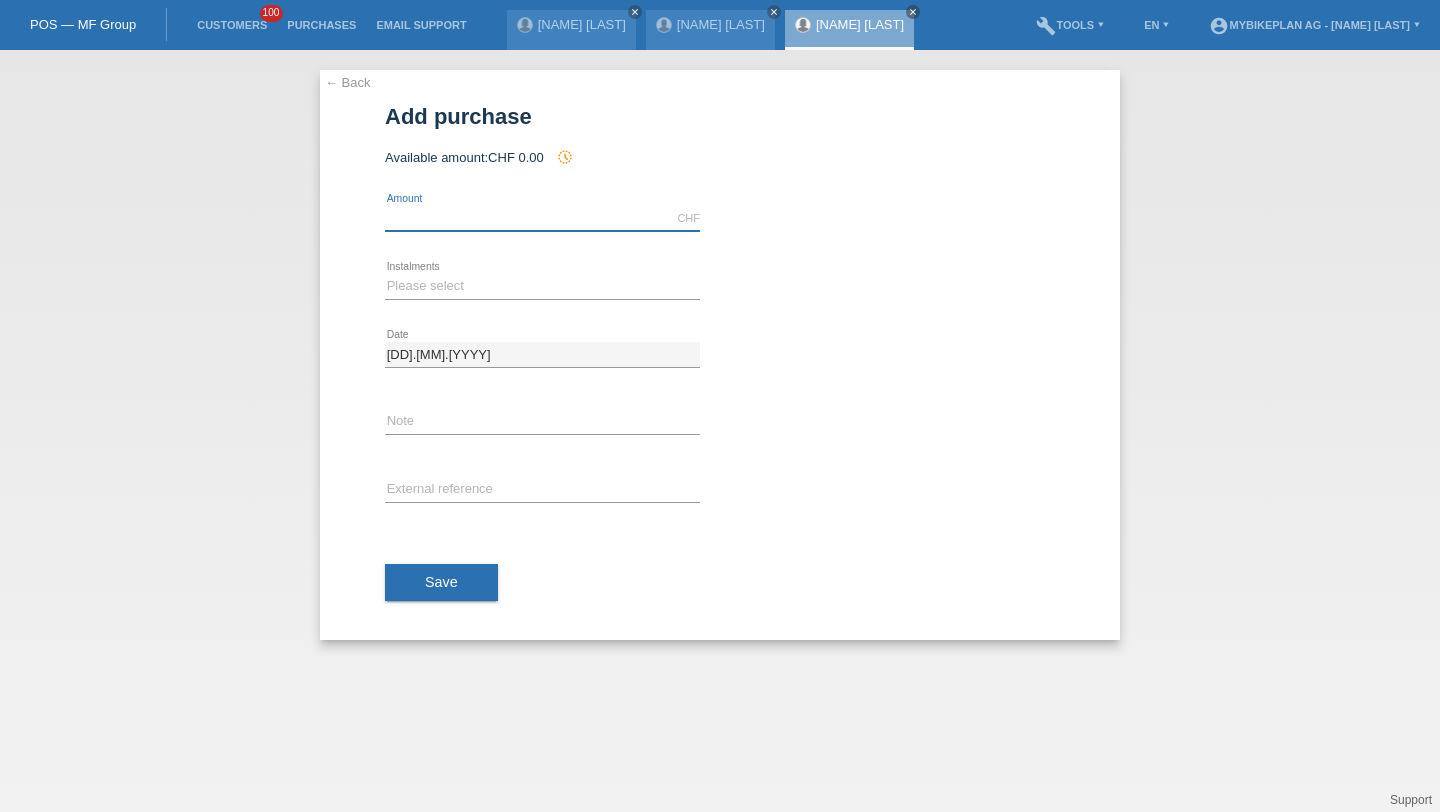 click at bounding box center [542, 218] 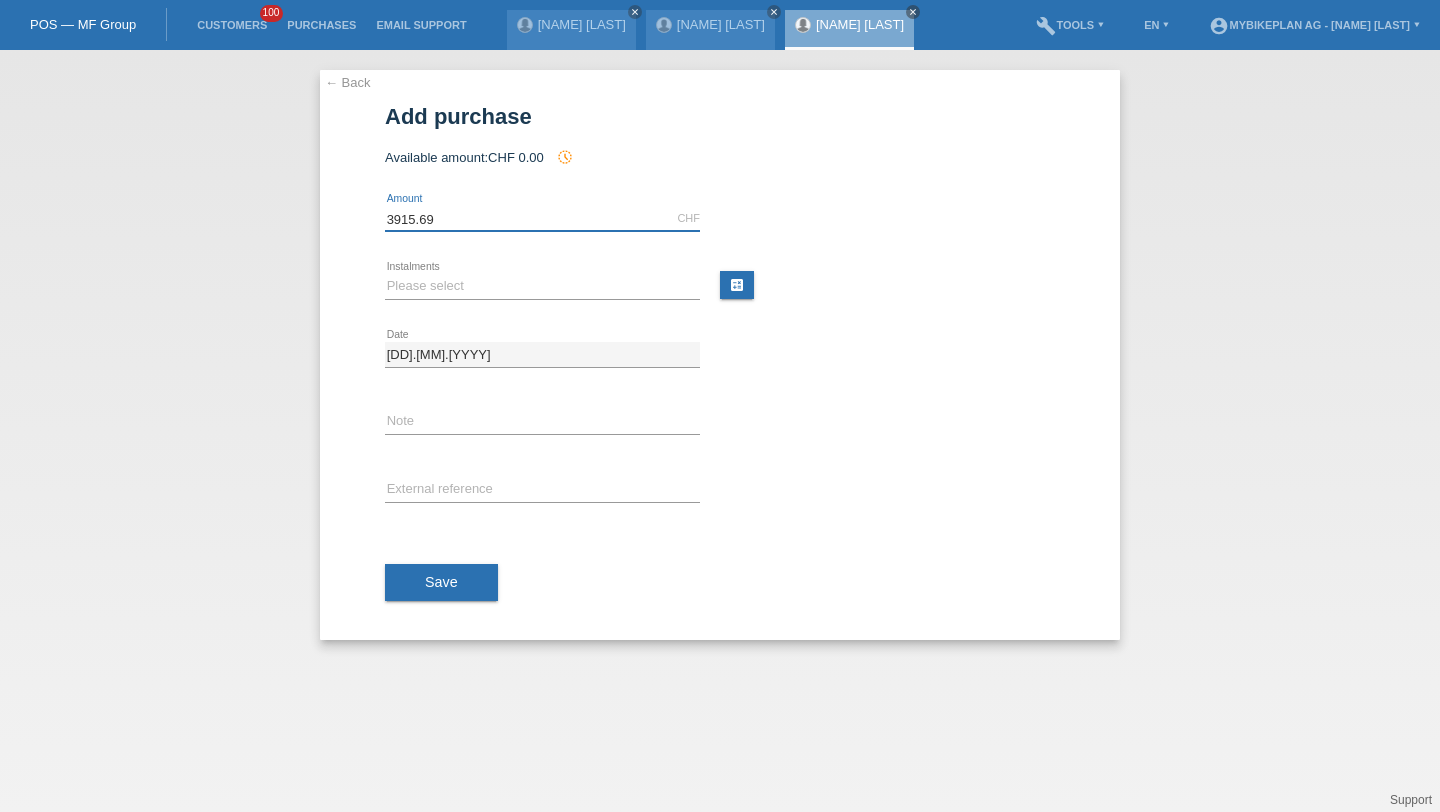 type on "3915.69" 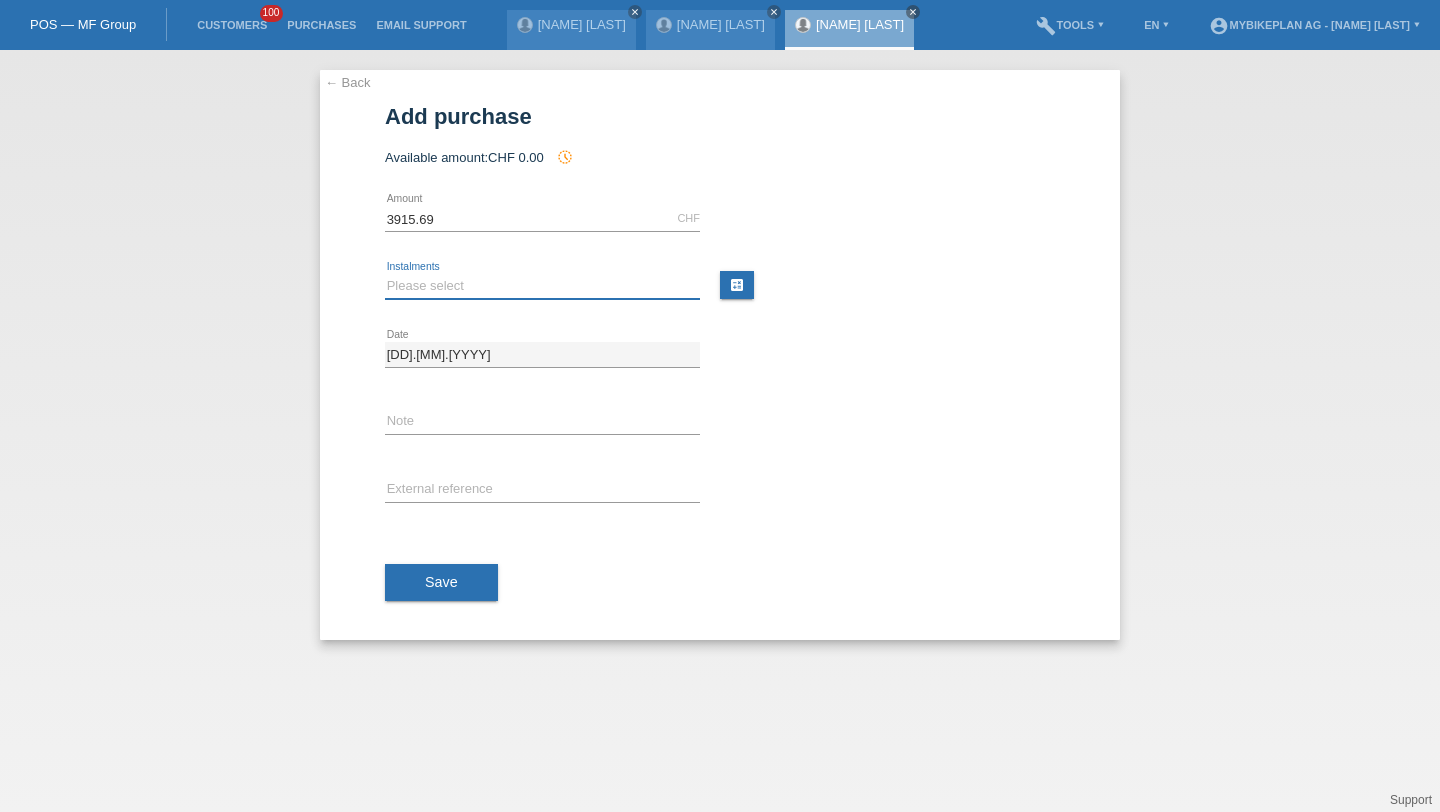 click on "Please select
6 instalments
12 instalments
18 instalments
24 instalments
36 instalments
48 instalments" at bounding box center [542, 286] 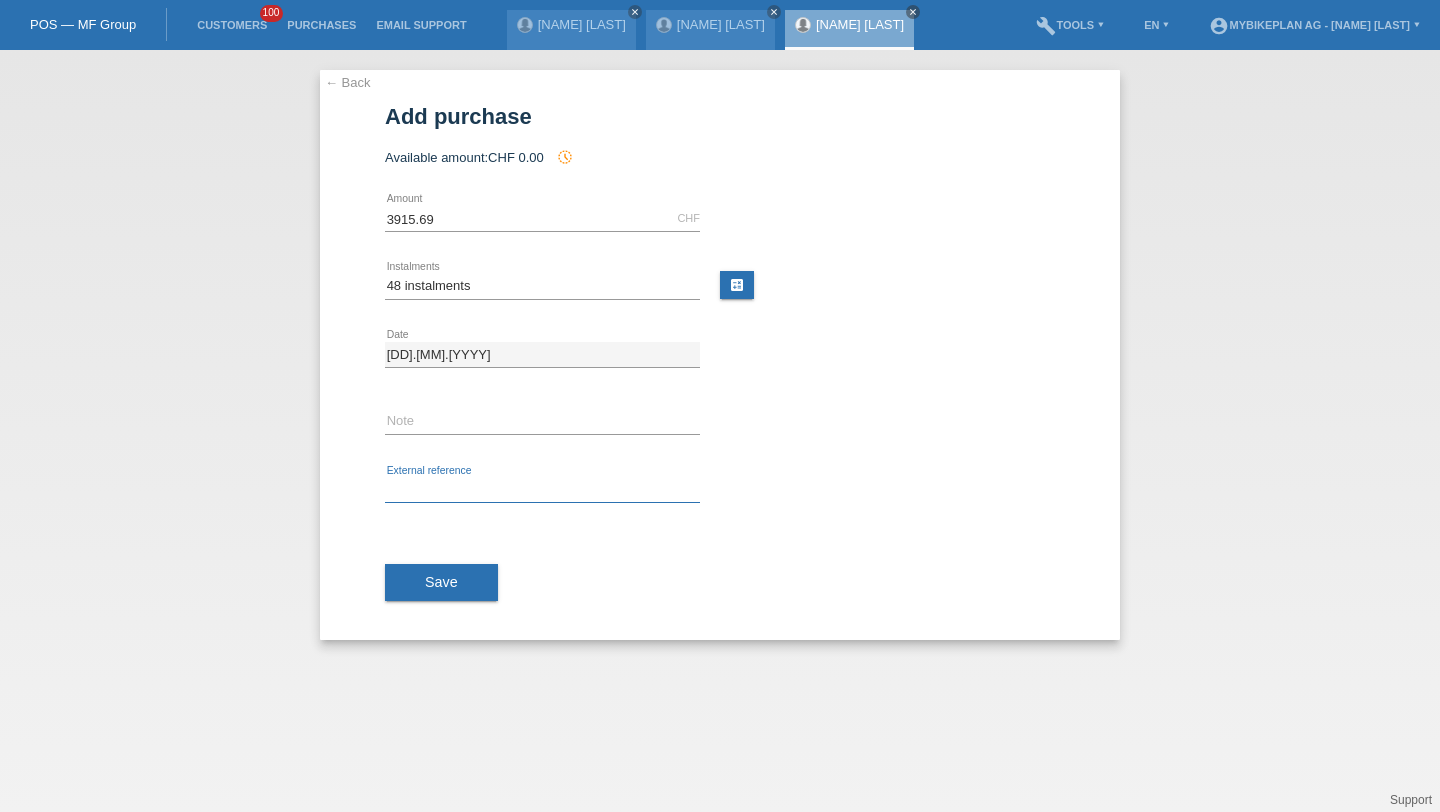 click at bounding box center (542, 490) 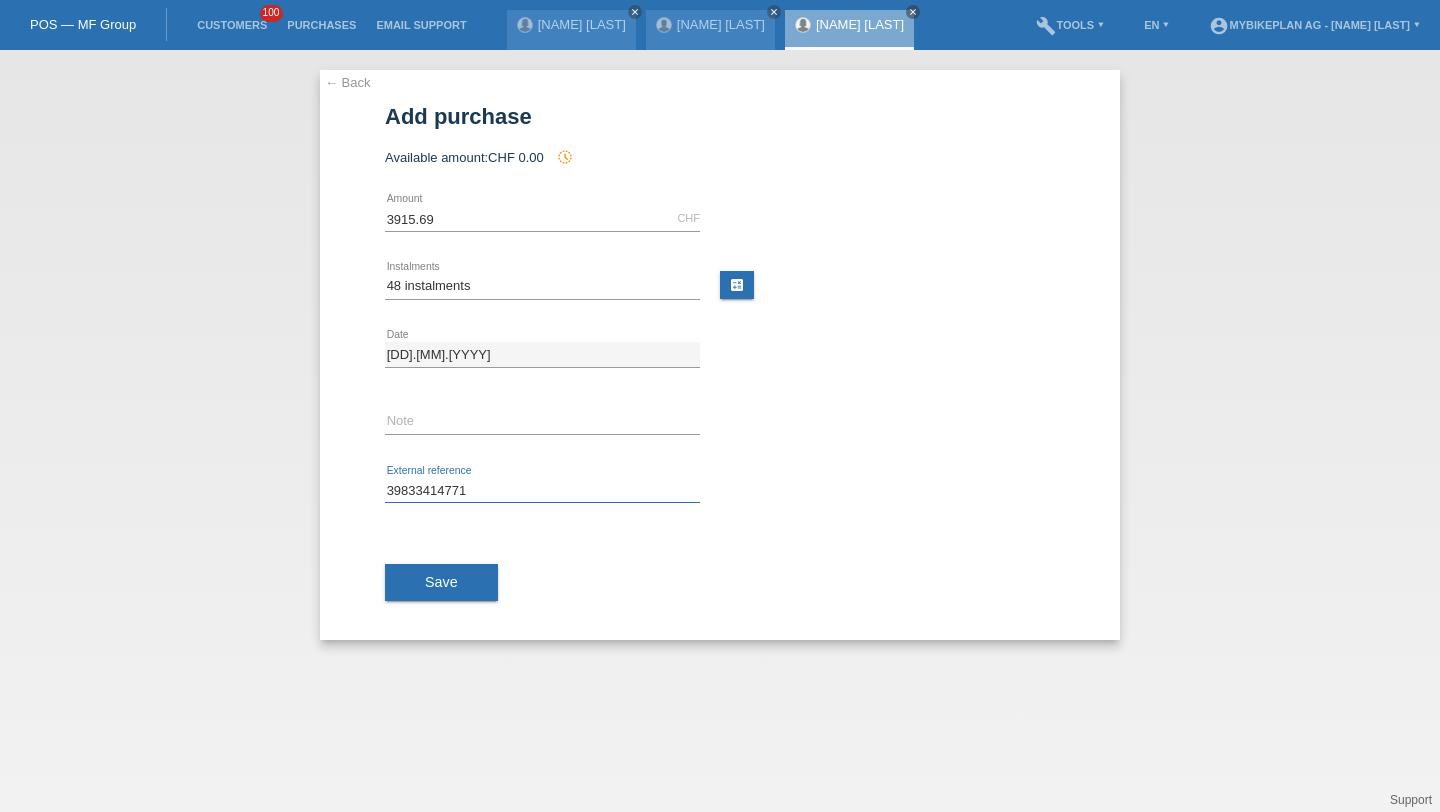 type on "39833414771" 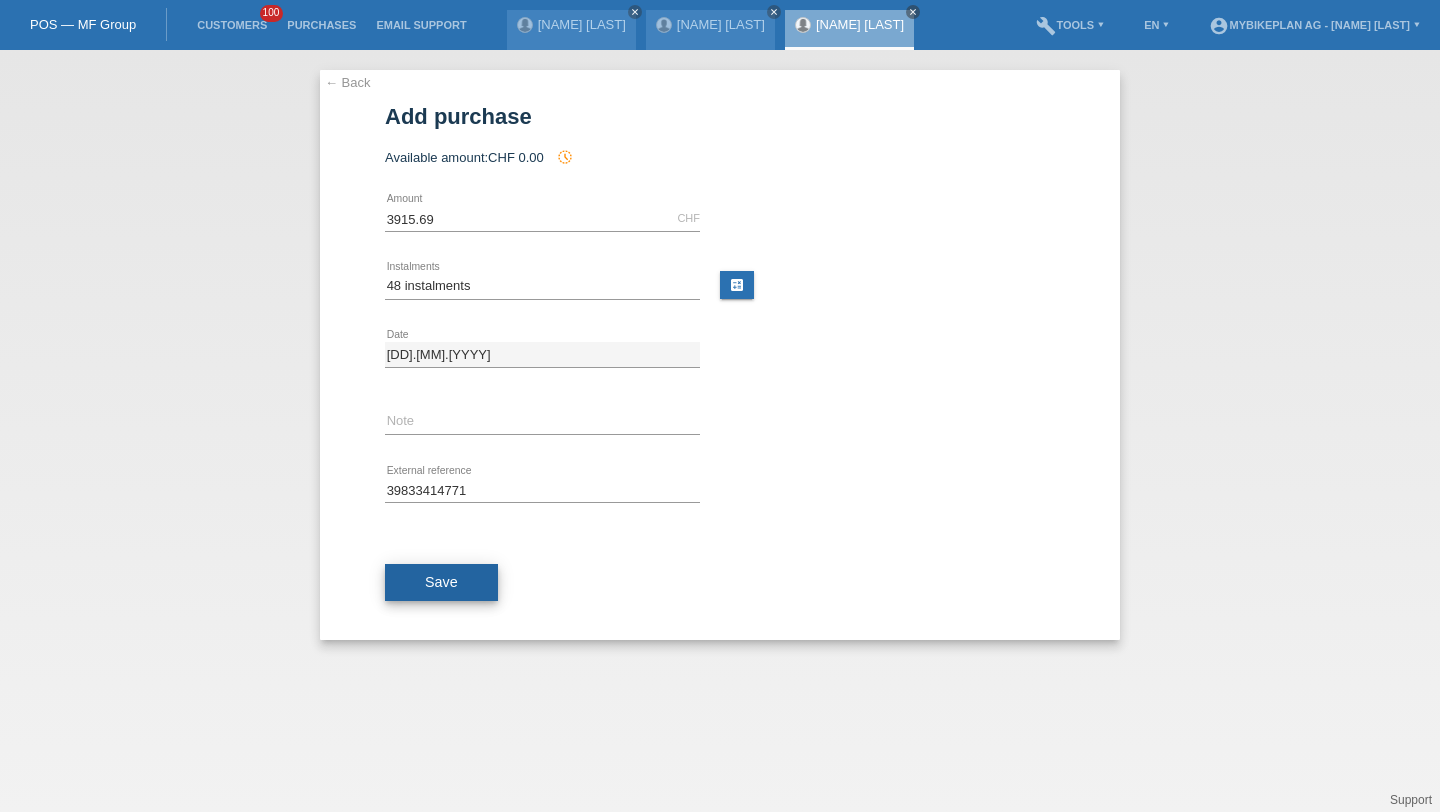 click on "Save" at bounding box center [441, 582] 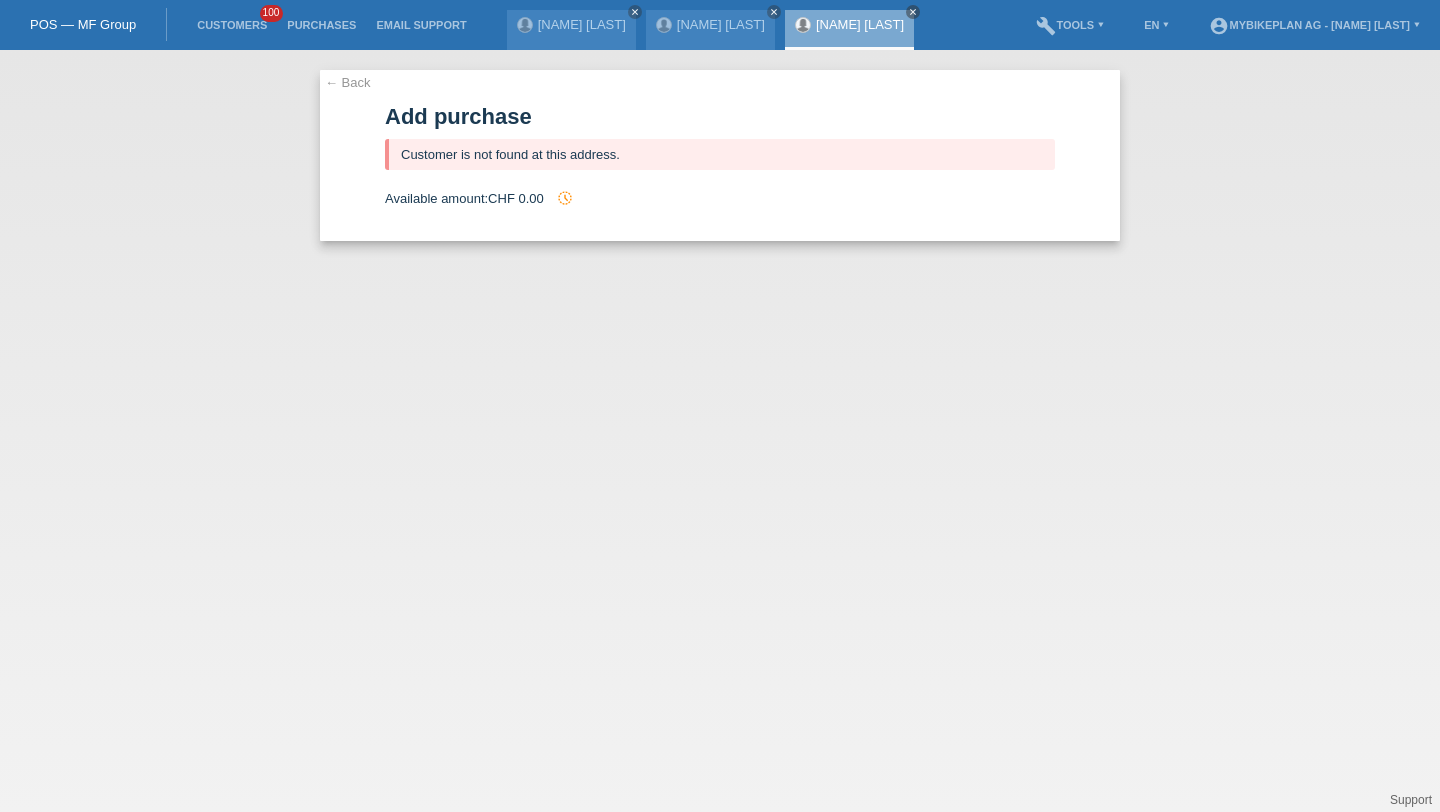 click on "Customers
100" at bounding box center (232, 25) 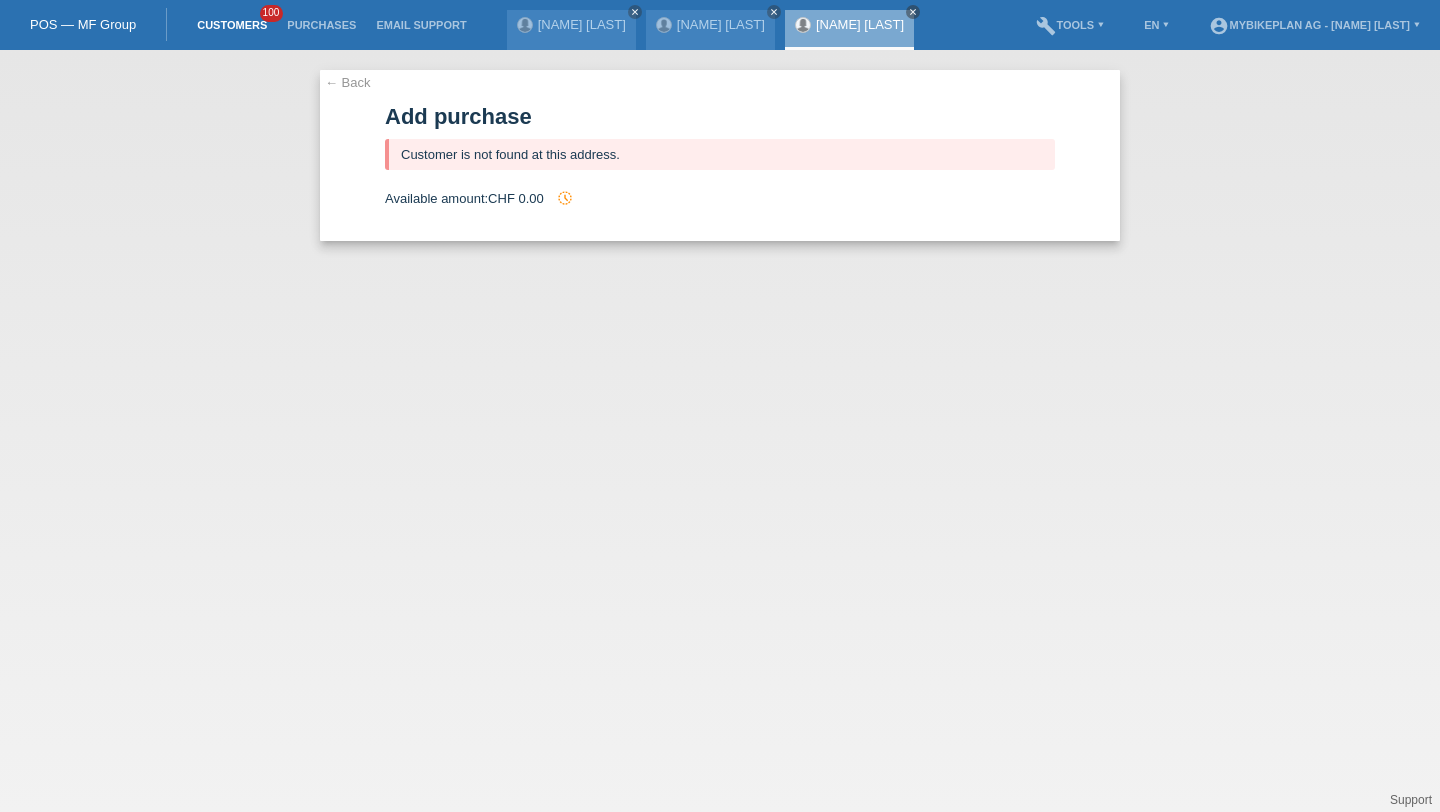 click on "Customers" at bounding box center (232, 25) 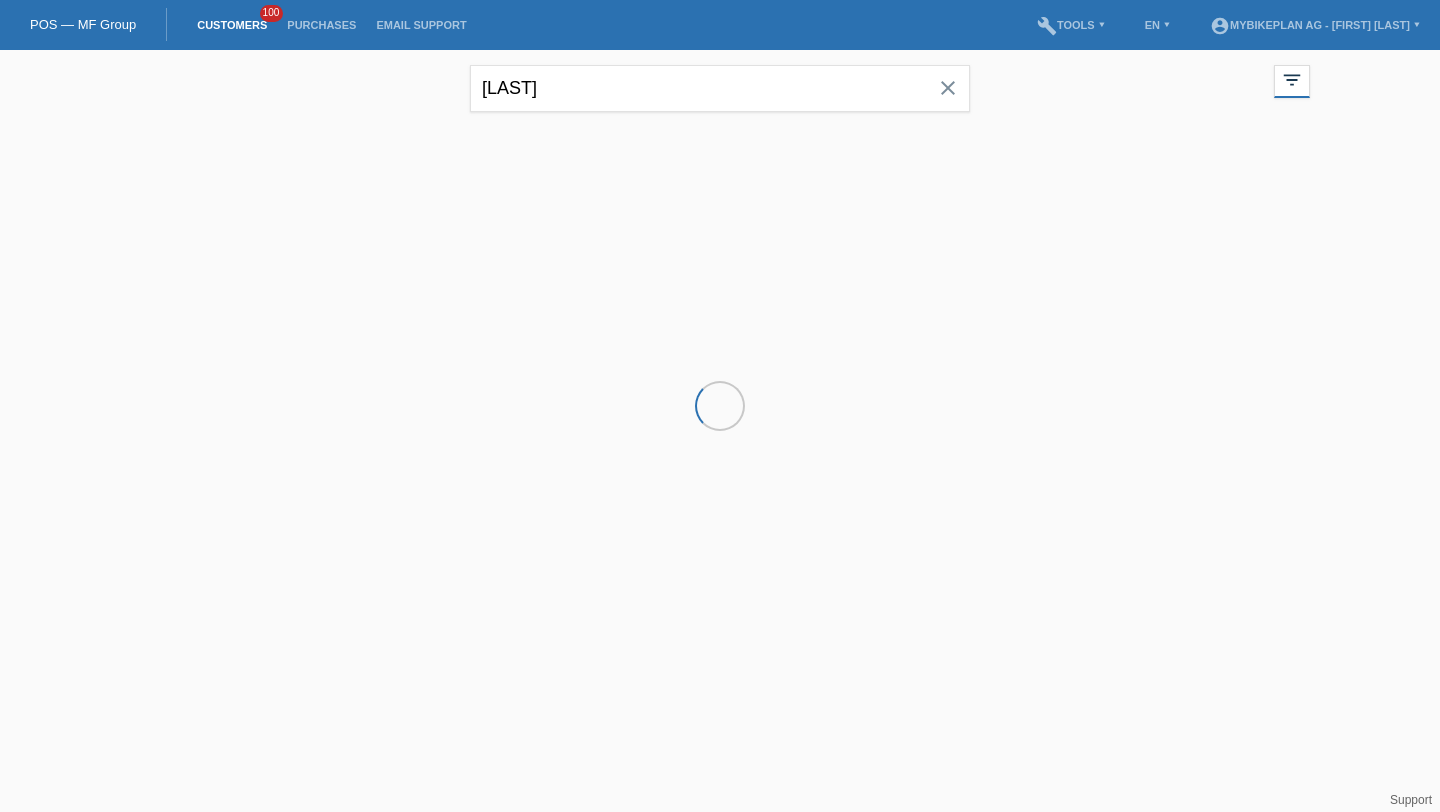 scroll, scrollTop: 0, scrollLeft: 0, axis: both 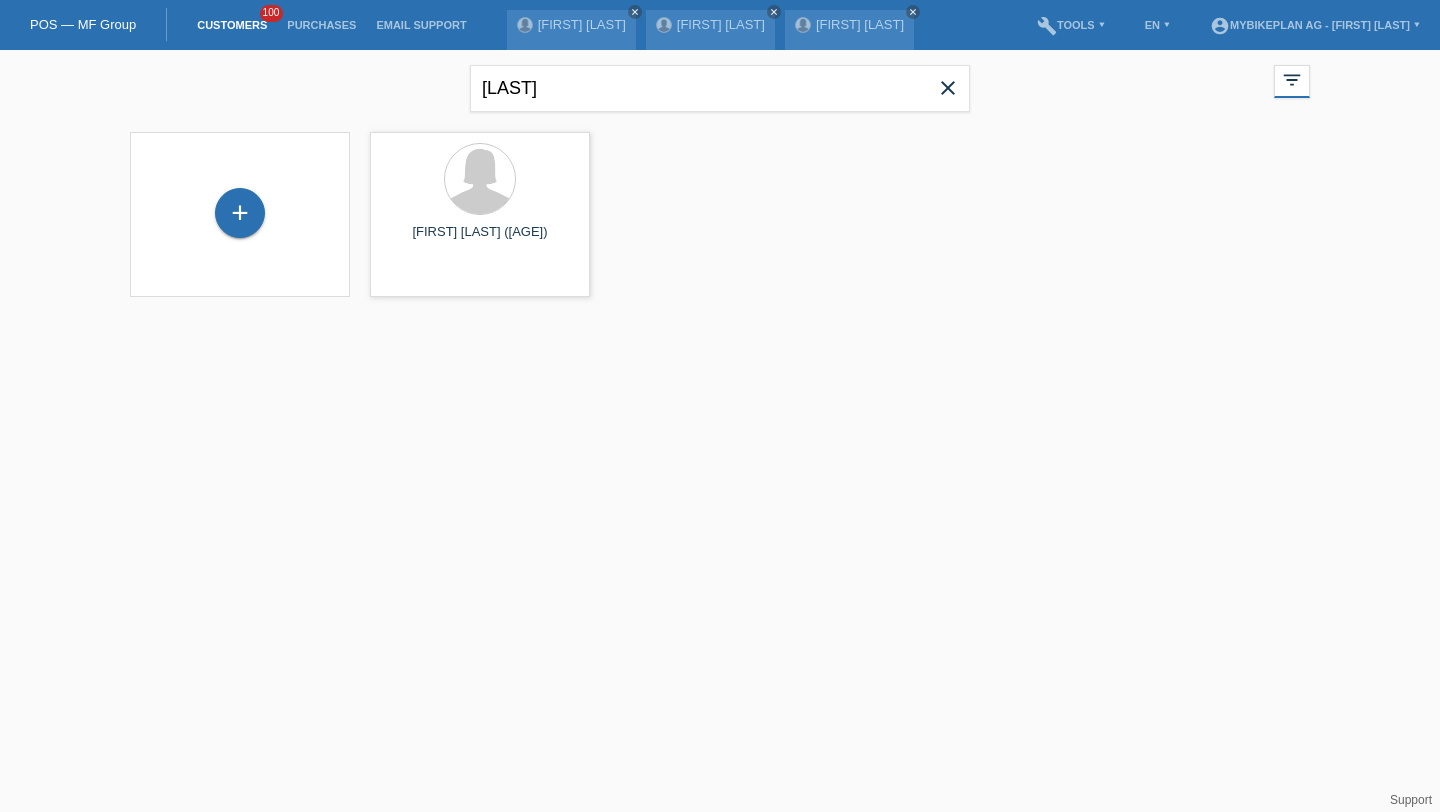 click on "close" at bounding box center [948, 88] 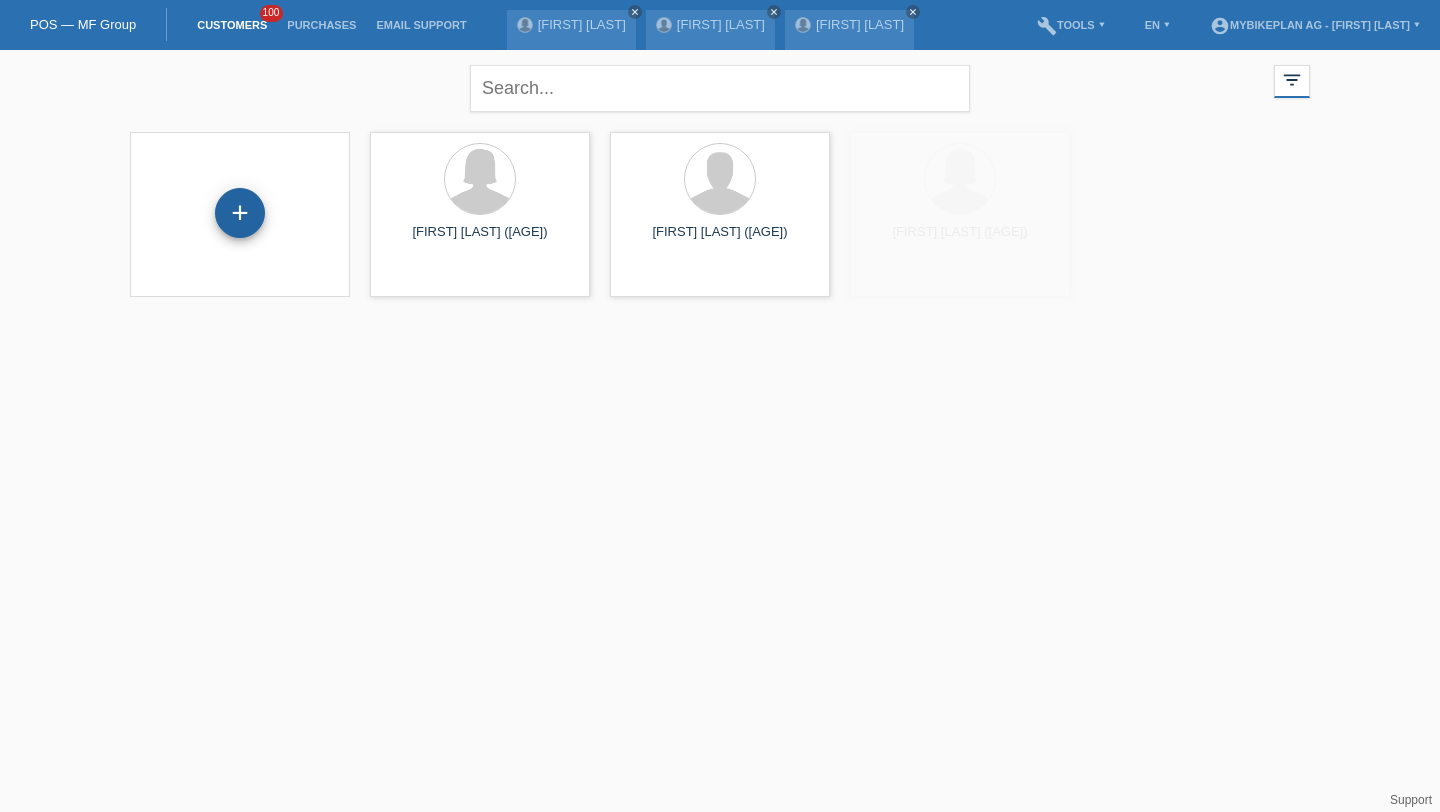 click on "+" at bounding box center [240, 213] 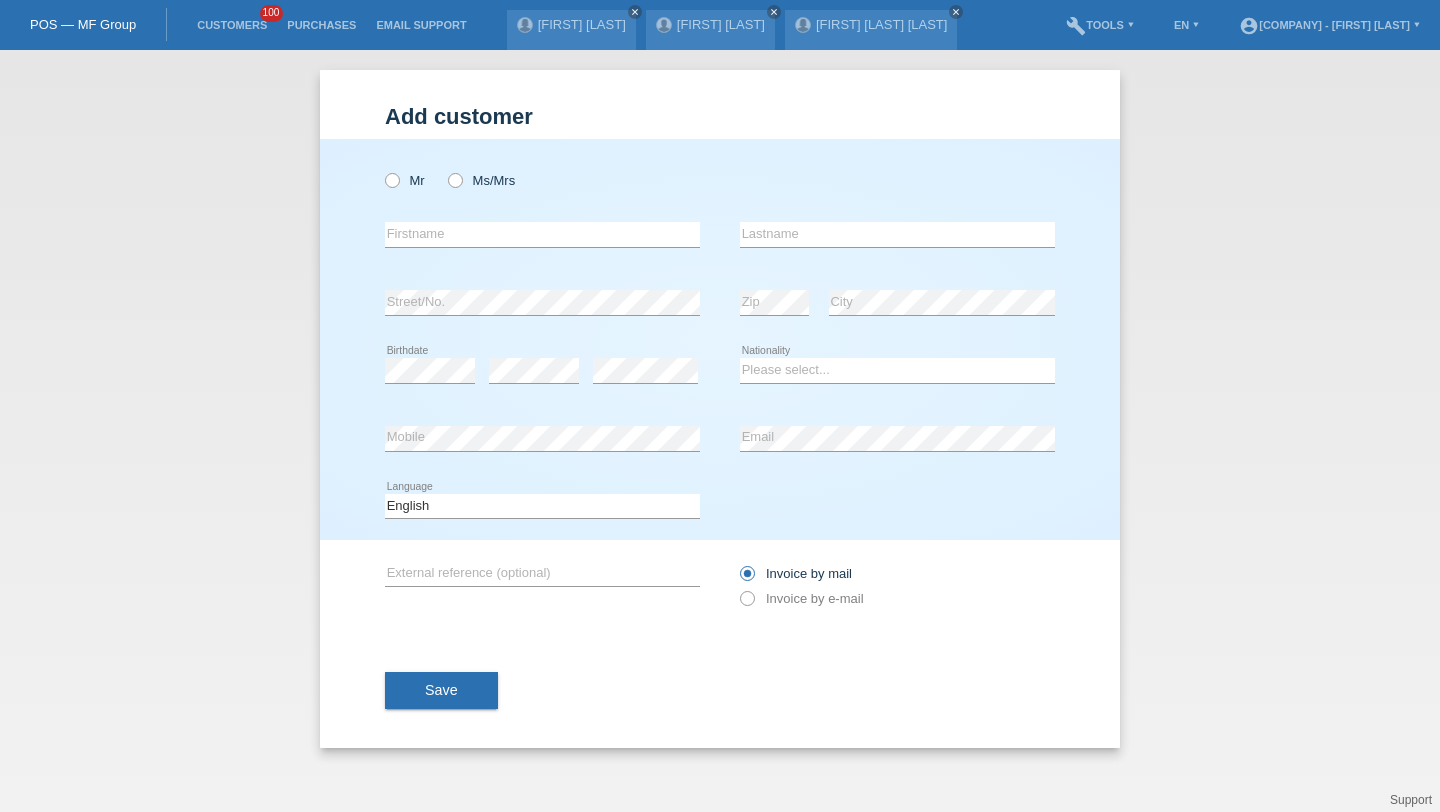 scroll, scrollTop: 0, scrollLeft: 0, axis: both 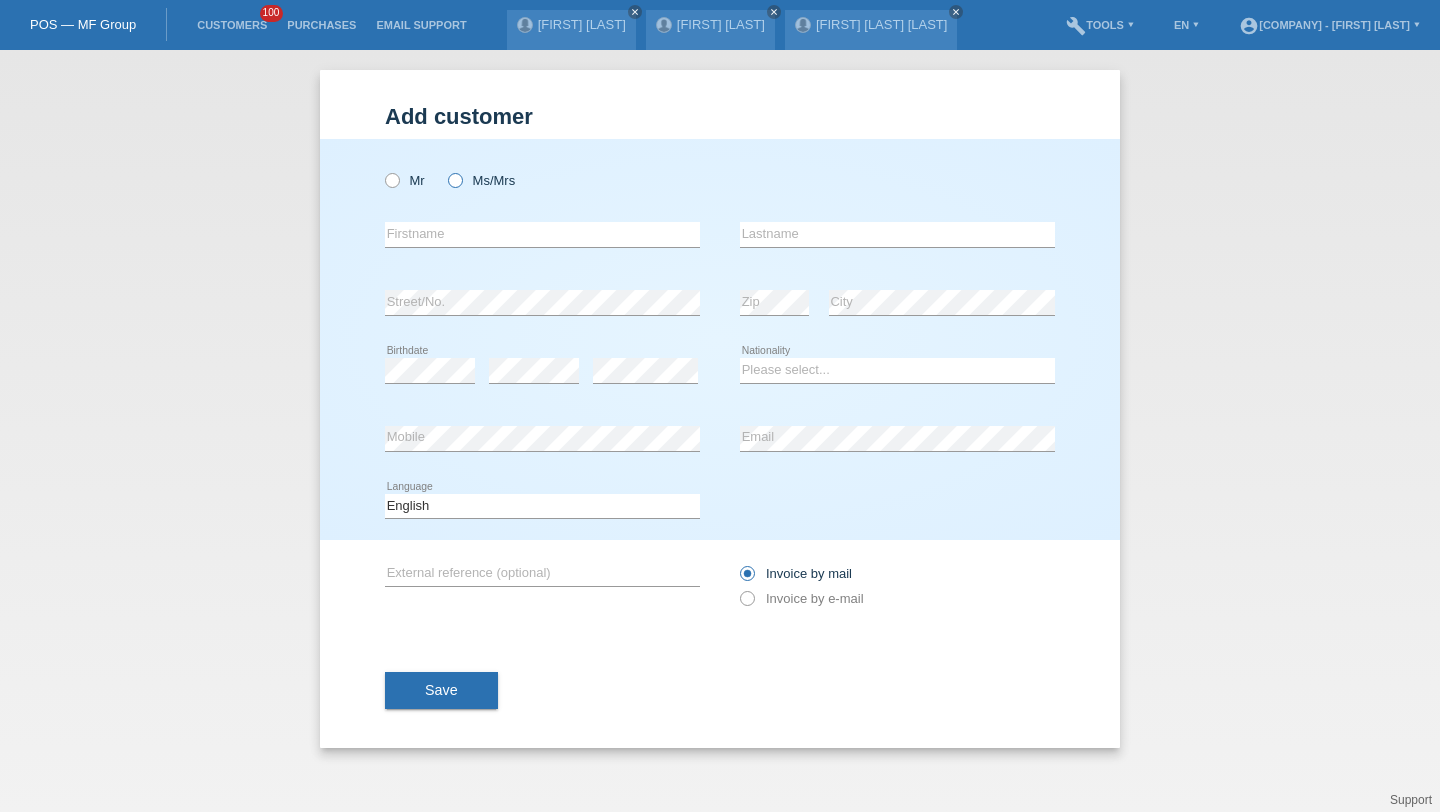 click on "Ms/Mrs" at bounding box center [405, 180] 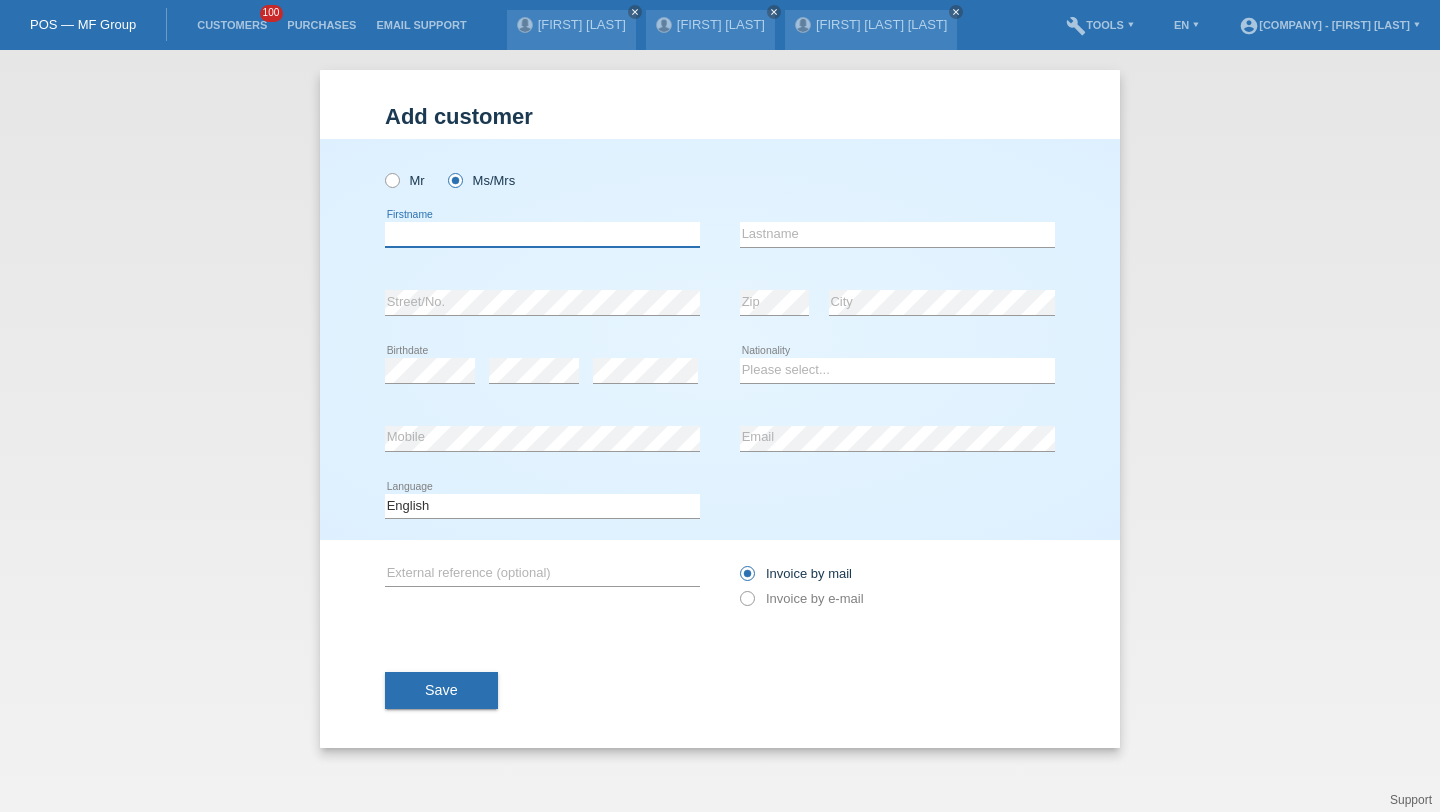 click at bounding box center (542, 234) 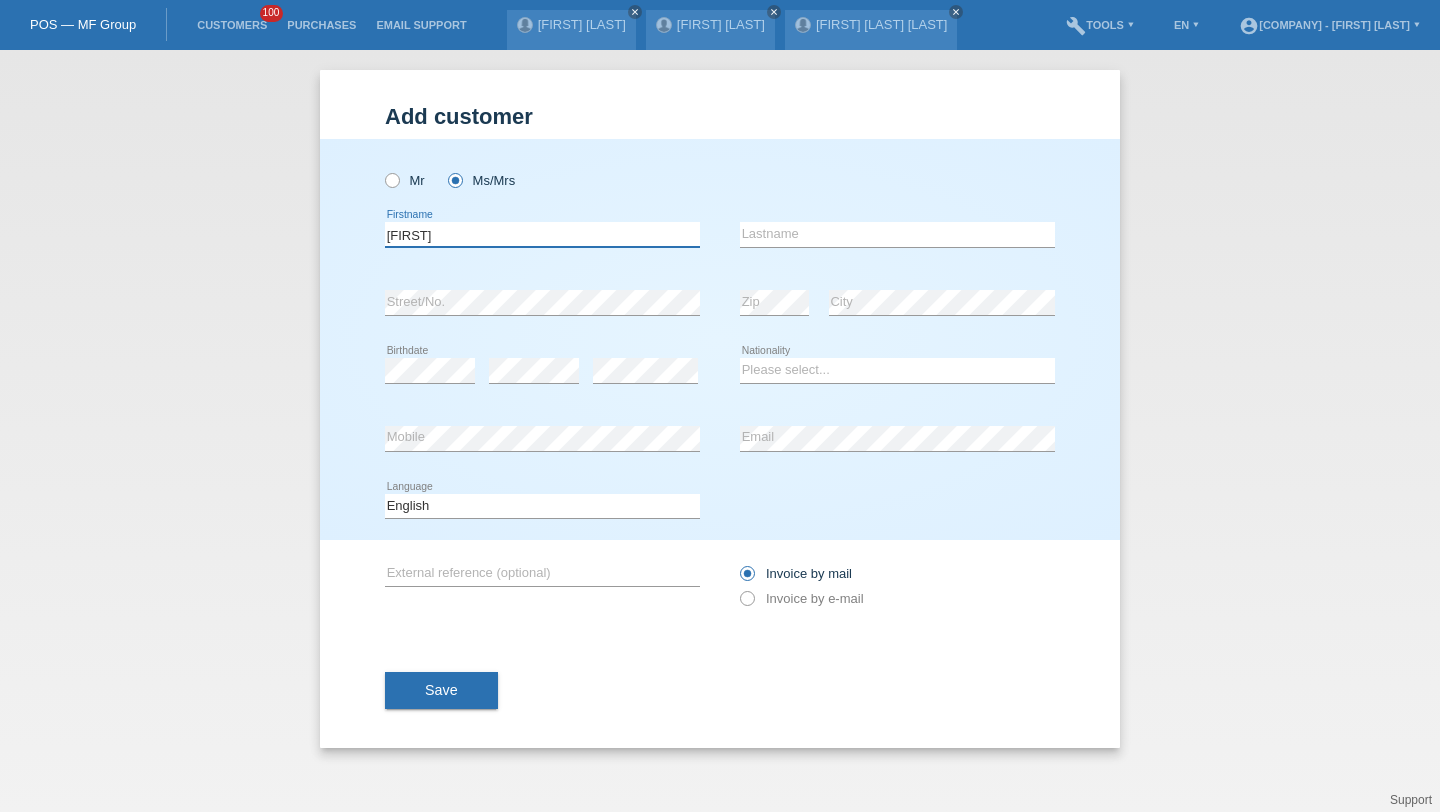 type on "[FIRST]" 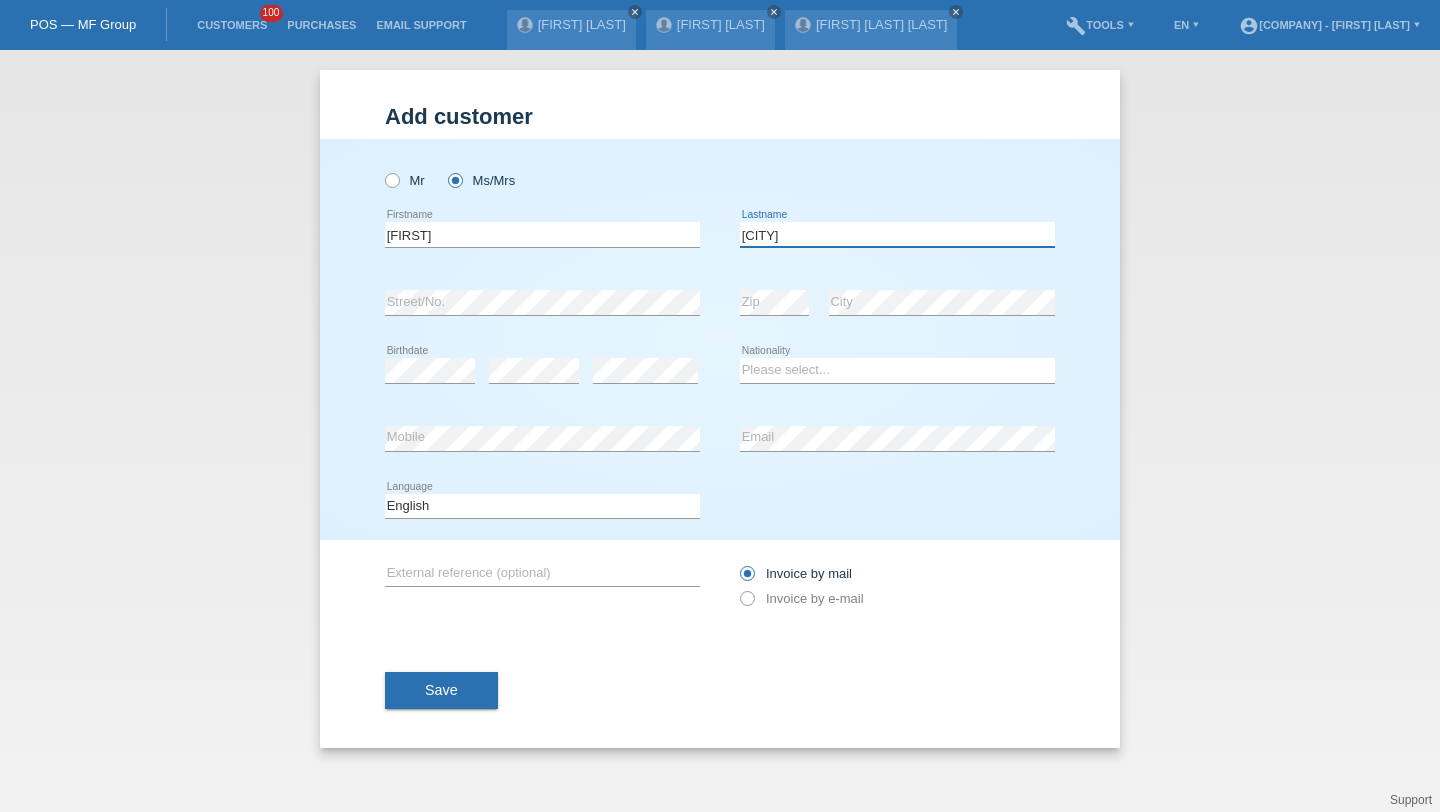 type on "[LAST]" 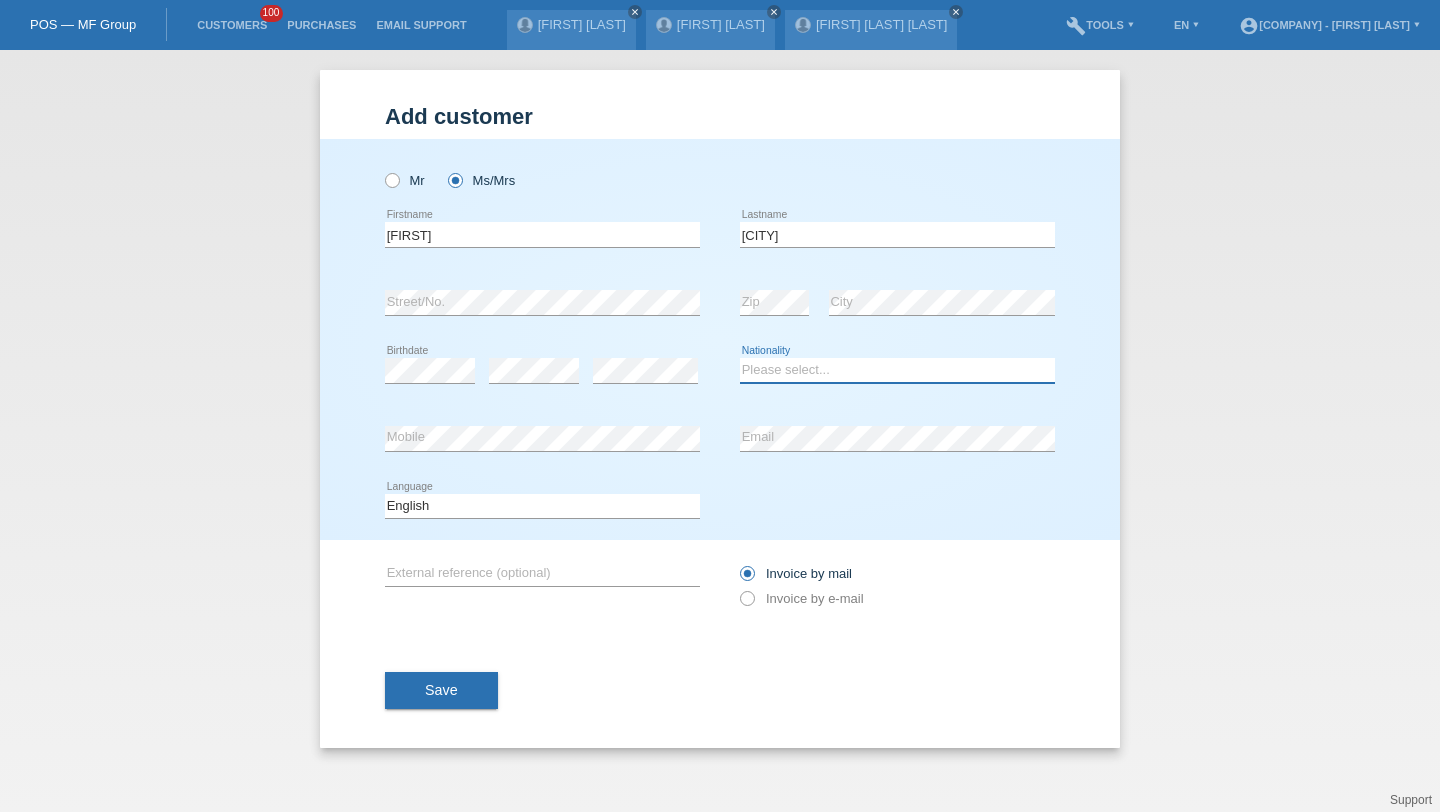 click on "Please select...
Switzerland
Austria
Germany
Liechtenstein
------------
Afghanistan
Åland Islands
Albania
Algeria
American Samoa Andorra Angola Anguilla Antarctica Antigua and Barbuda Argentina Armenia" at bounding box center [897, 370] 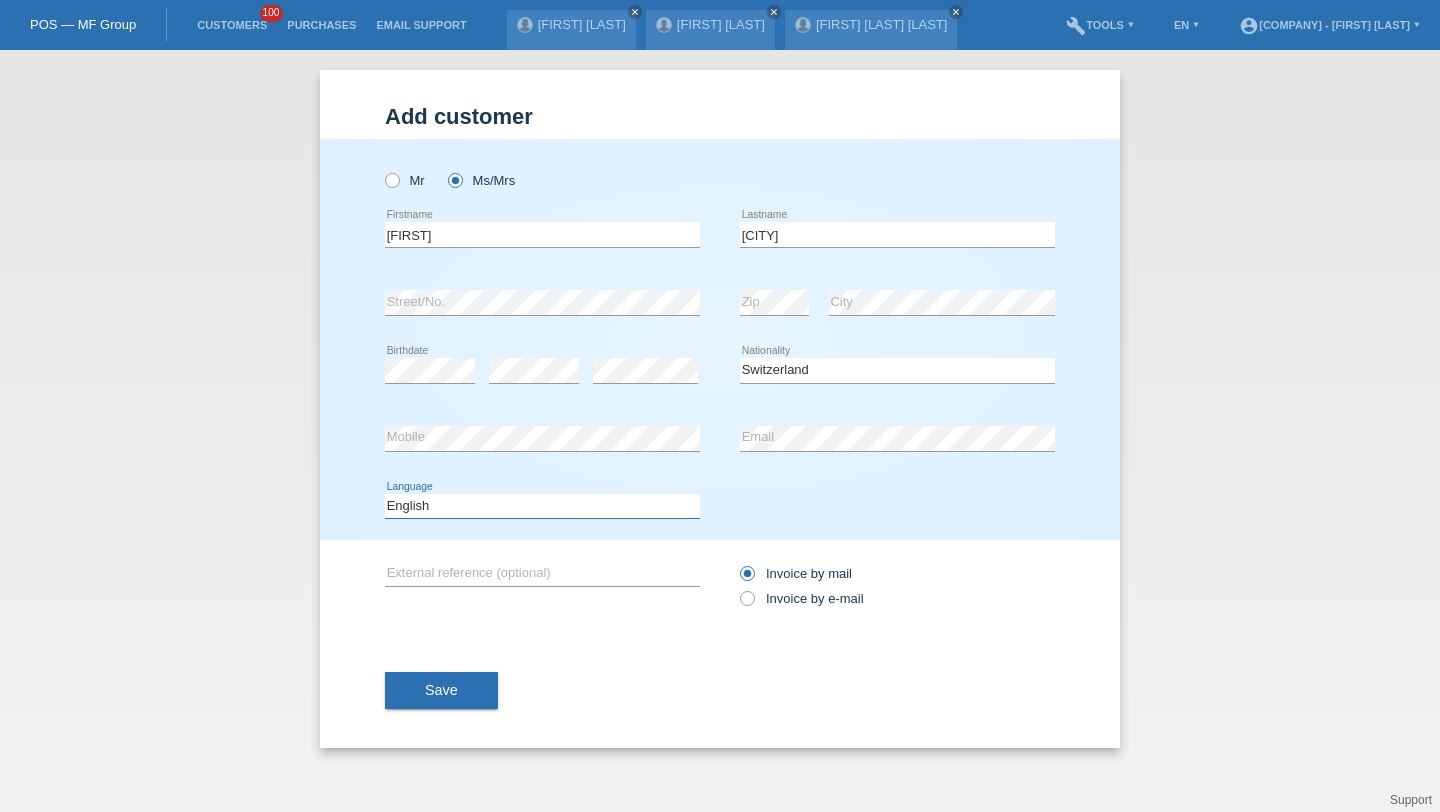 click on "Deutsch
Français
Italiano
English" at bounding box center (542, 506) 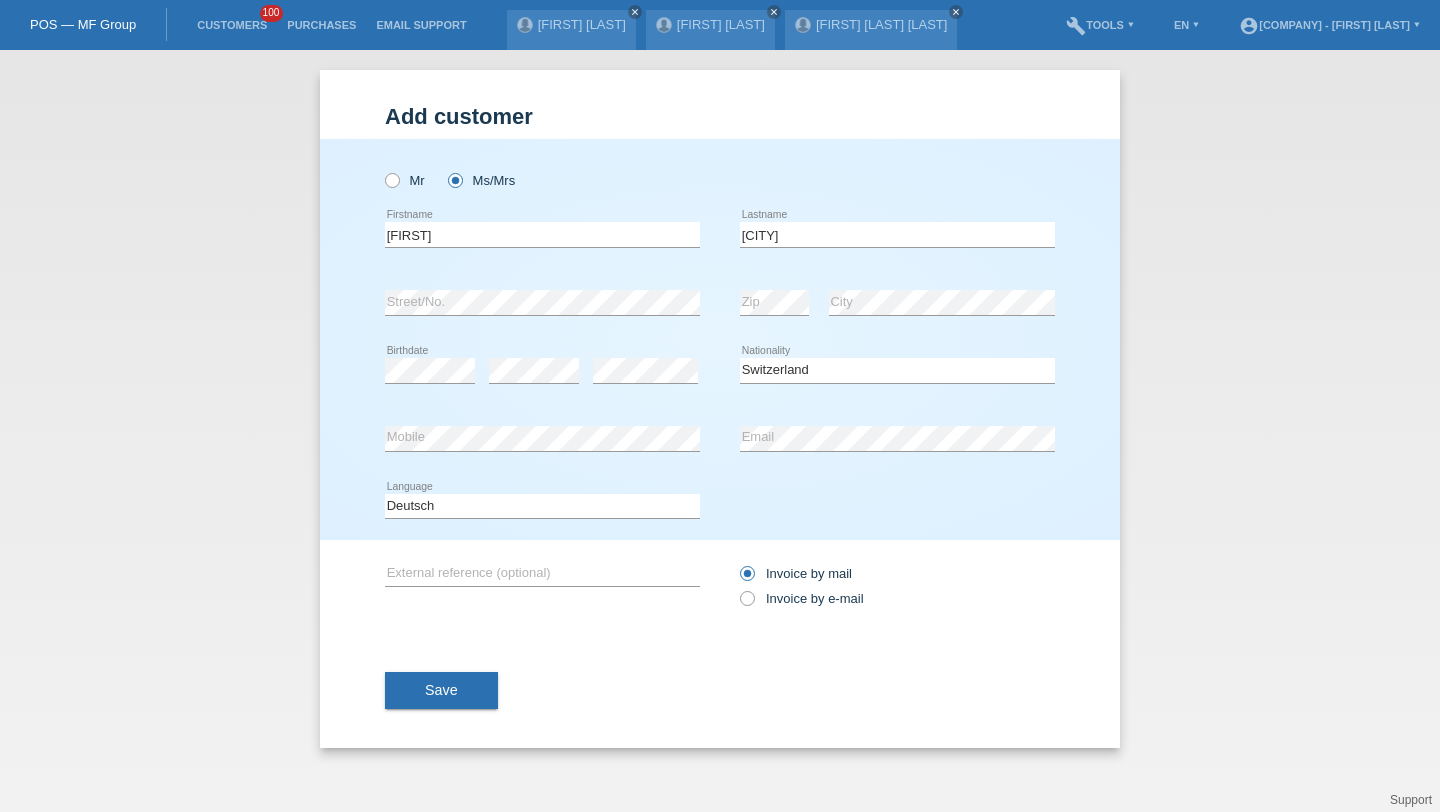 click on "Invoice by mail
Invoice by e-mail" at bounding box center (897, 586) 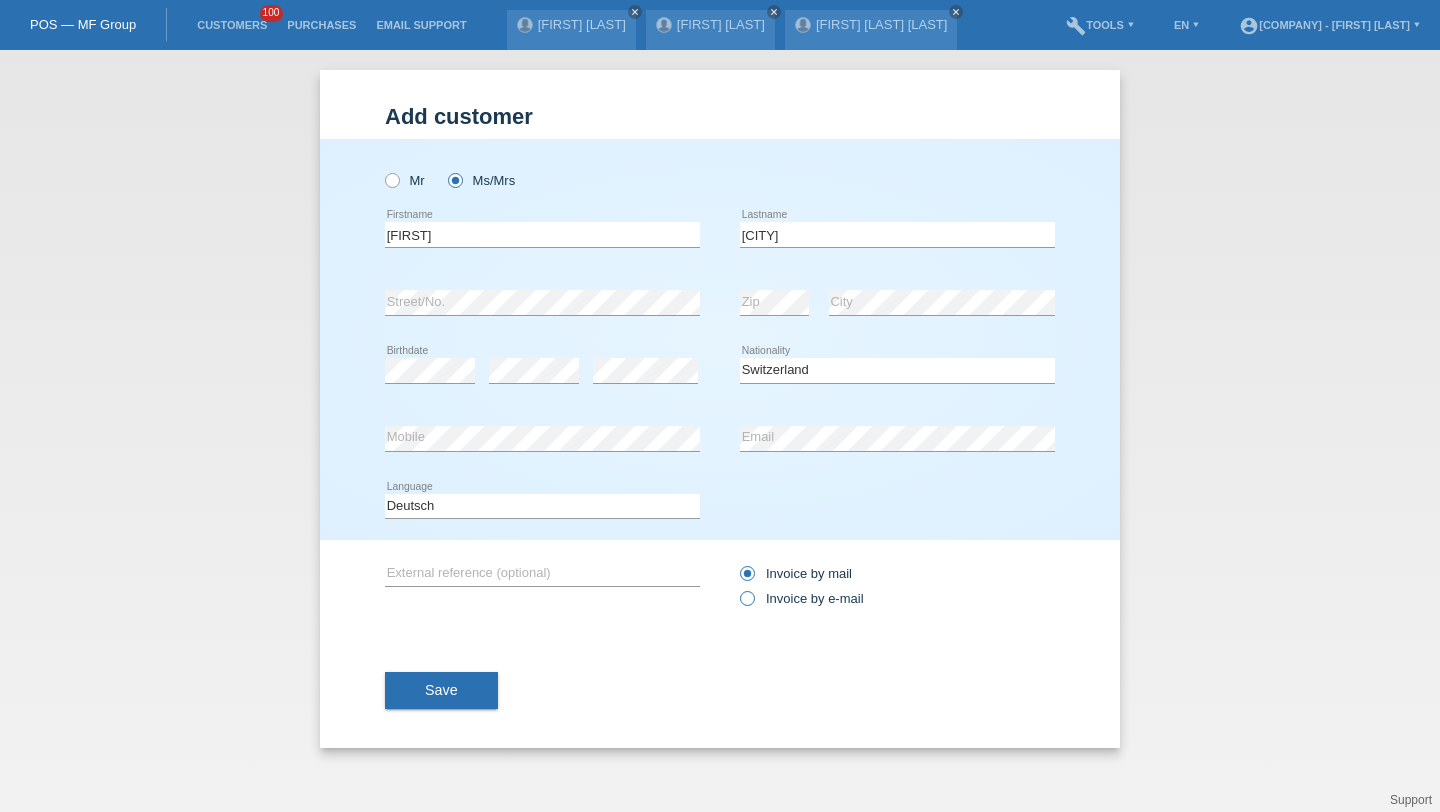 click on "Invoice by mail
Invoice by e-mail" at bounding box center [897, 586] 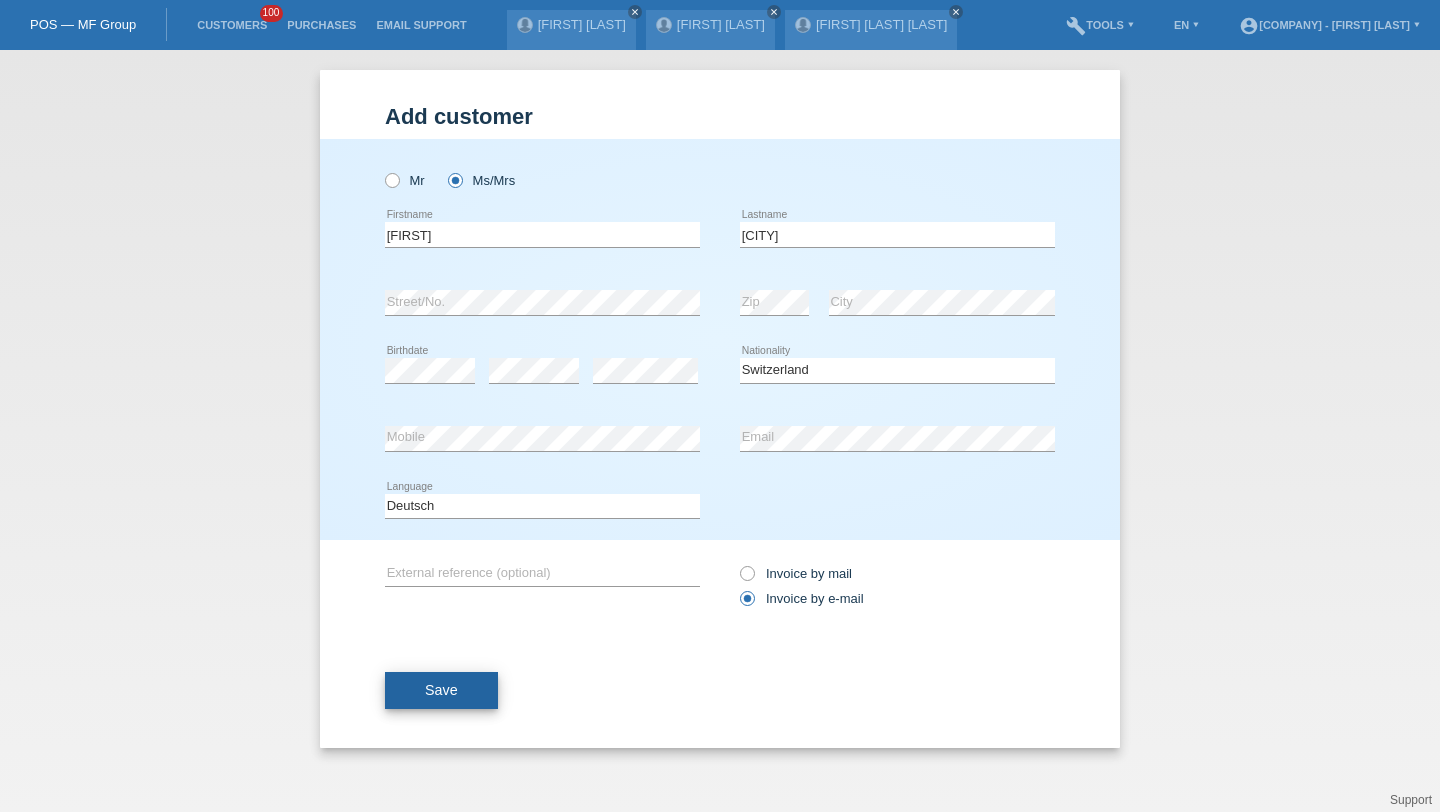 click on "Save" at bounding box center [441, 691] 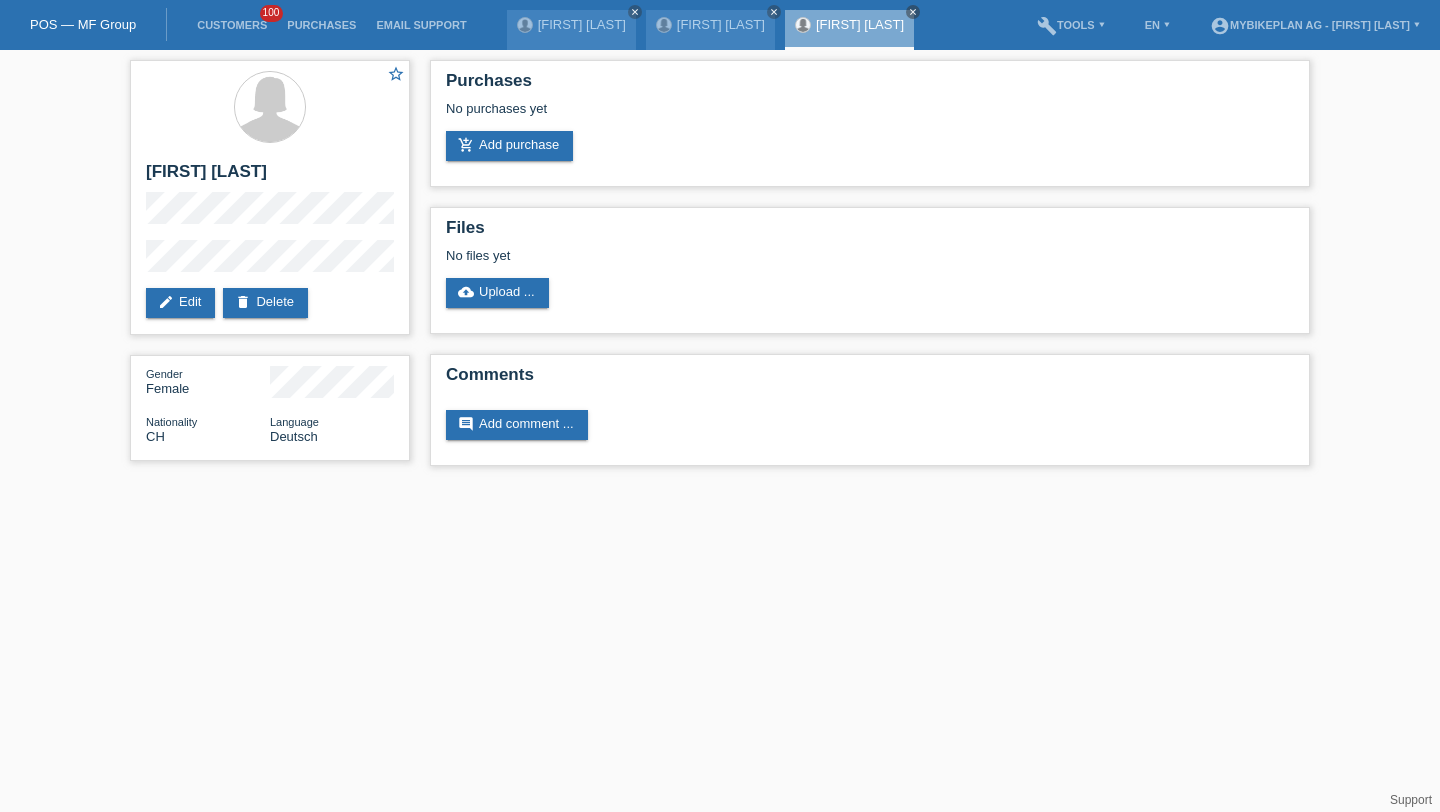 scroll, scrollTop: 0, scrollLeft: 0, axis: both 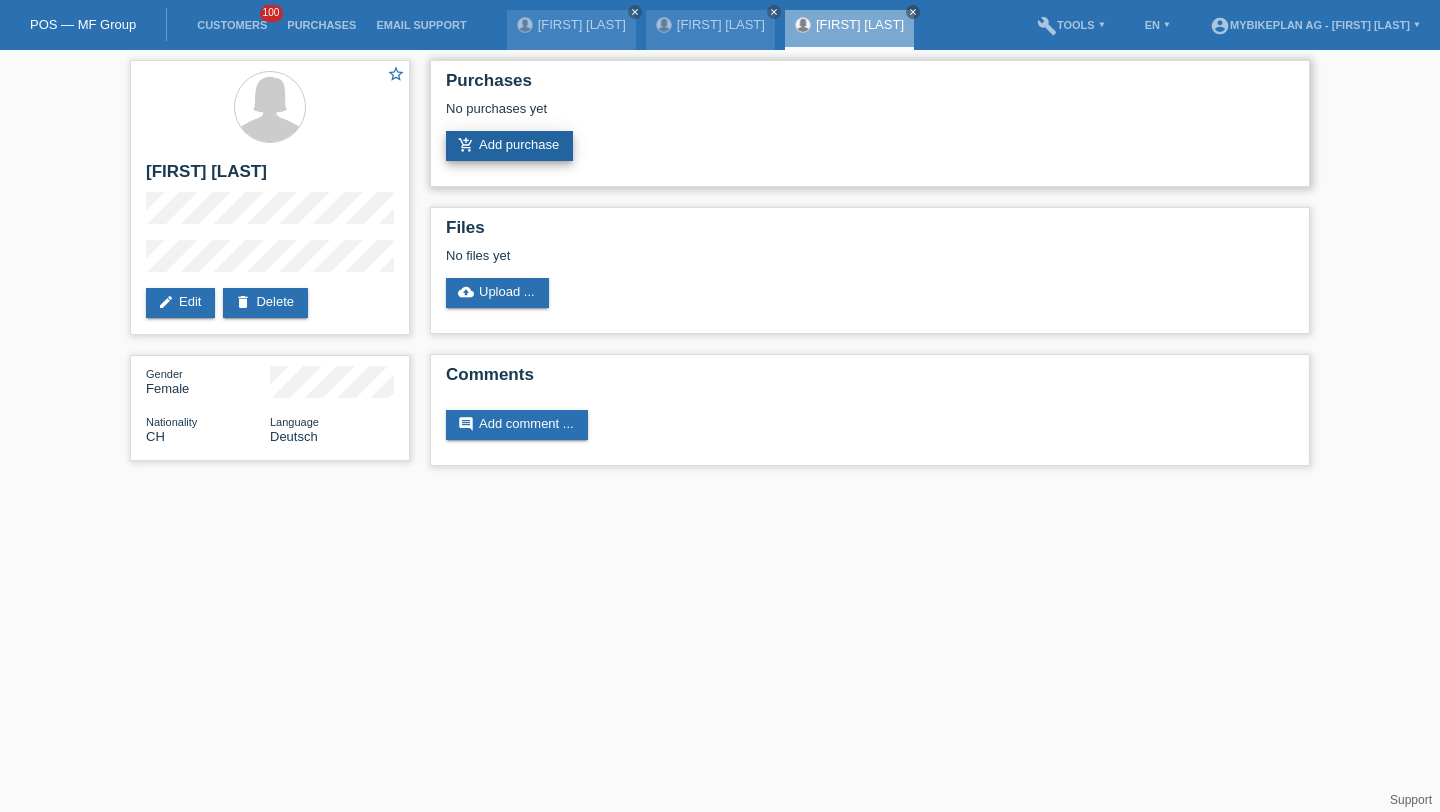 click on "add_shopping_cart  Add purchase" at bounding box center (509, 146) 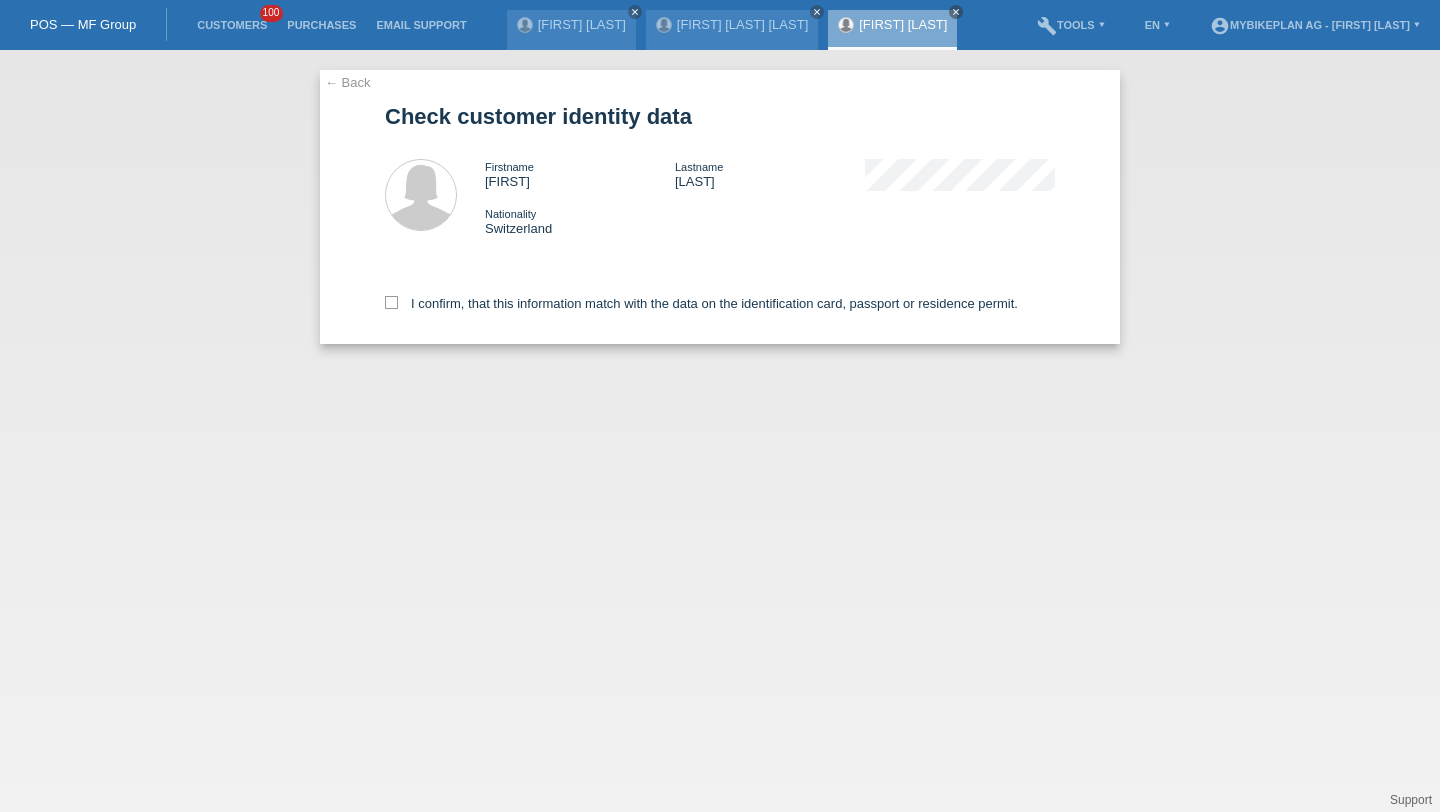 scroll, scrollTop: 0, scrollLeft: 0, axis: both 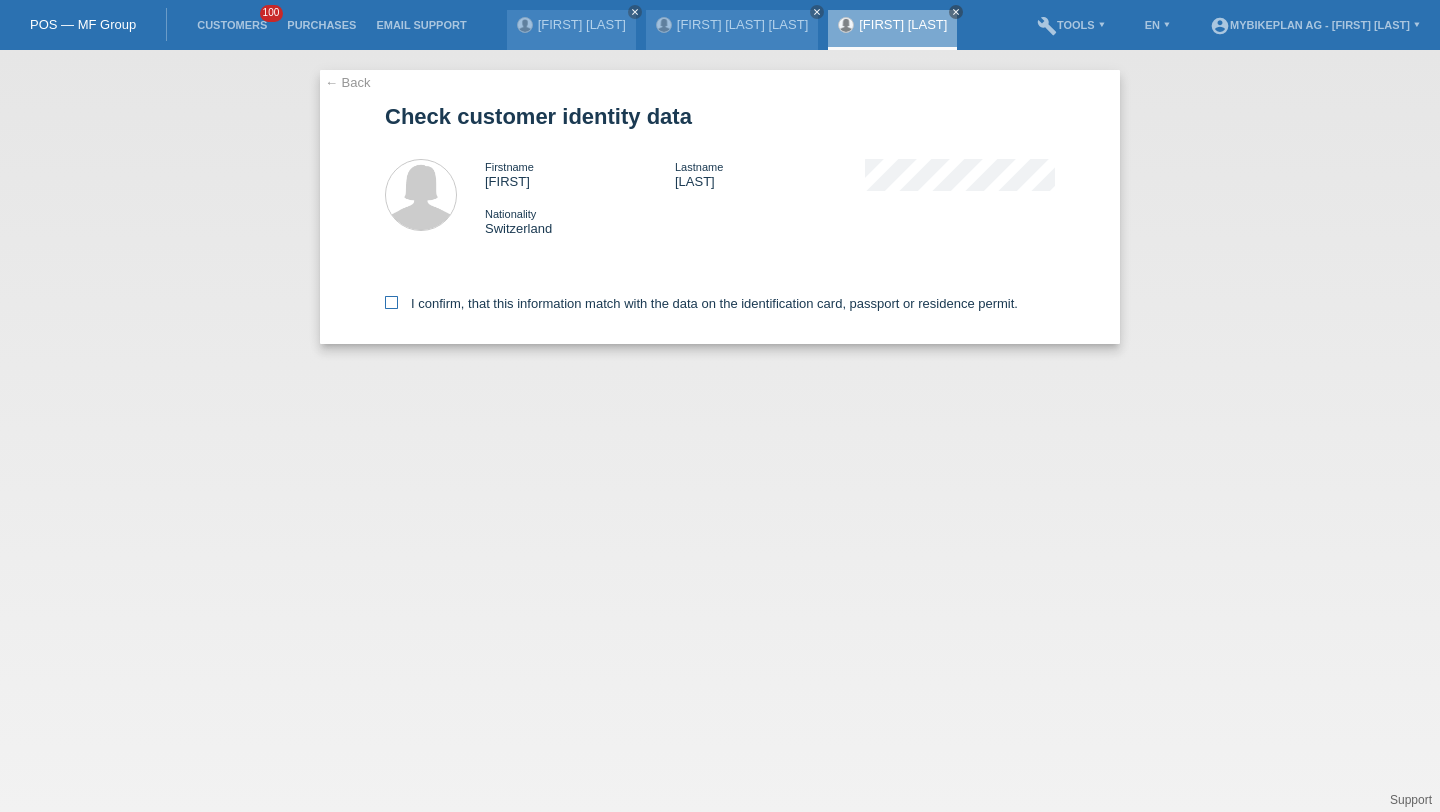 click on "I confirm, that this information match with the data on the identification card, passport or residence permit." at bounding box center [701, 303] 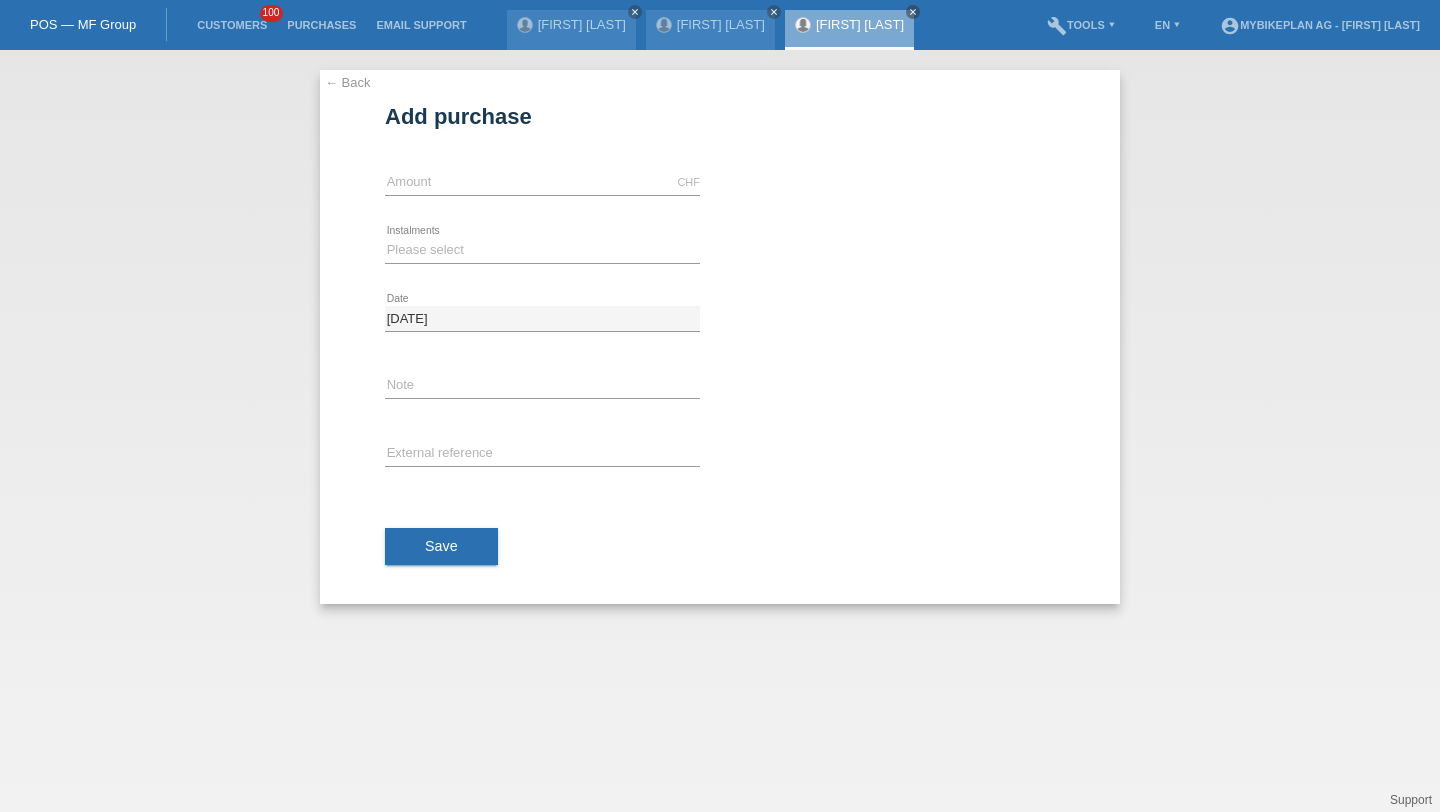 scroll, scrollTop: 0, scrollLeft: 0, axis: both 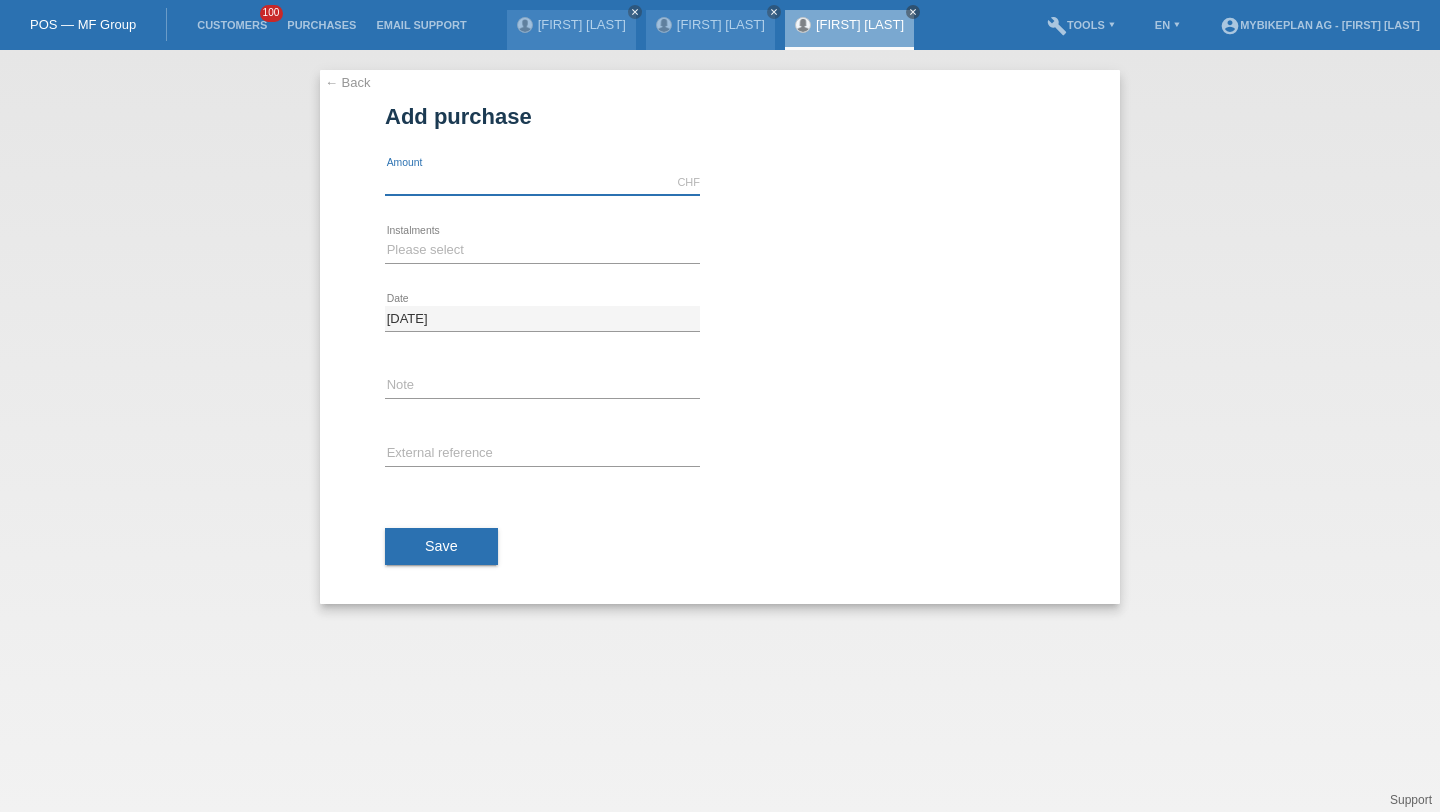 click at bounding box center [542, 182] 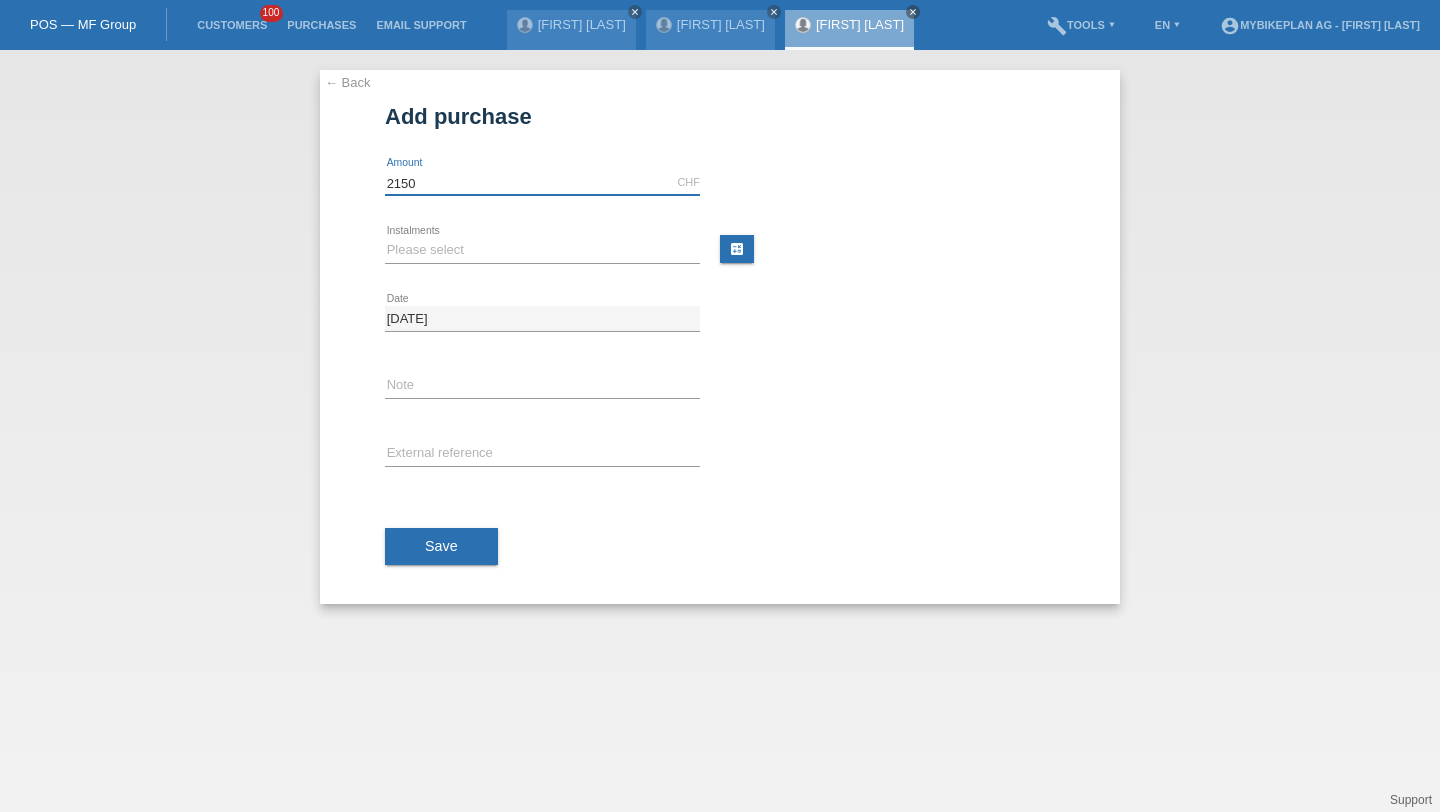type on "2150" 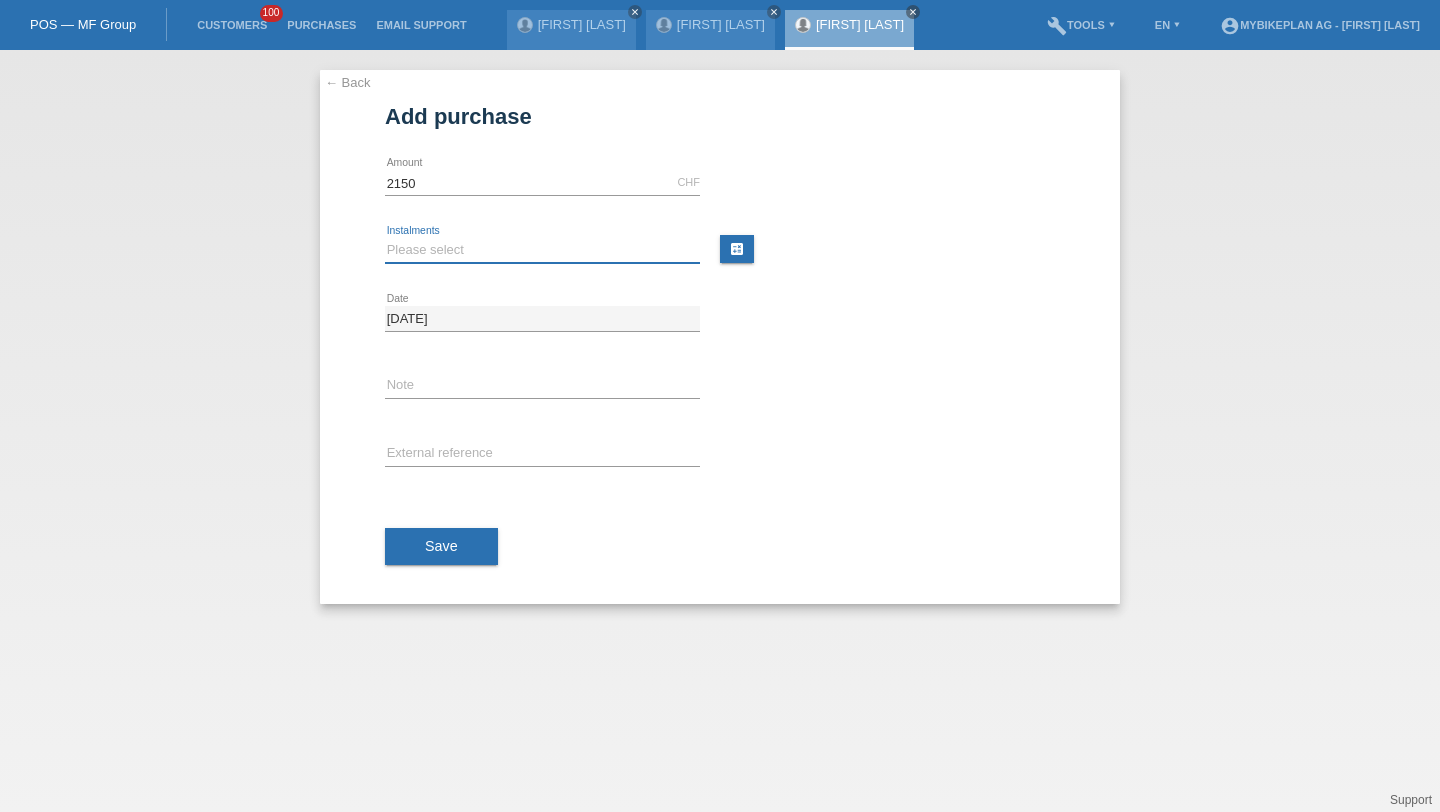 click on "Please select
6 instalments
12 instalments
18 instalments
24 instalments
36 instalments
48 instalments" at bounding box center [542, 250] 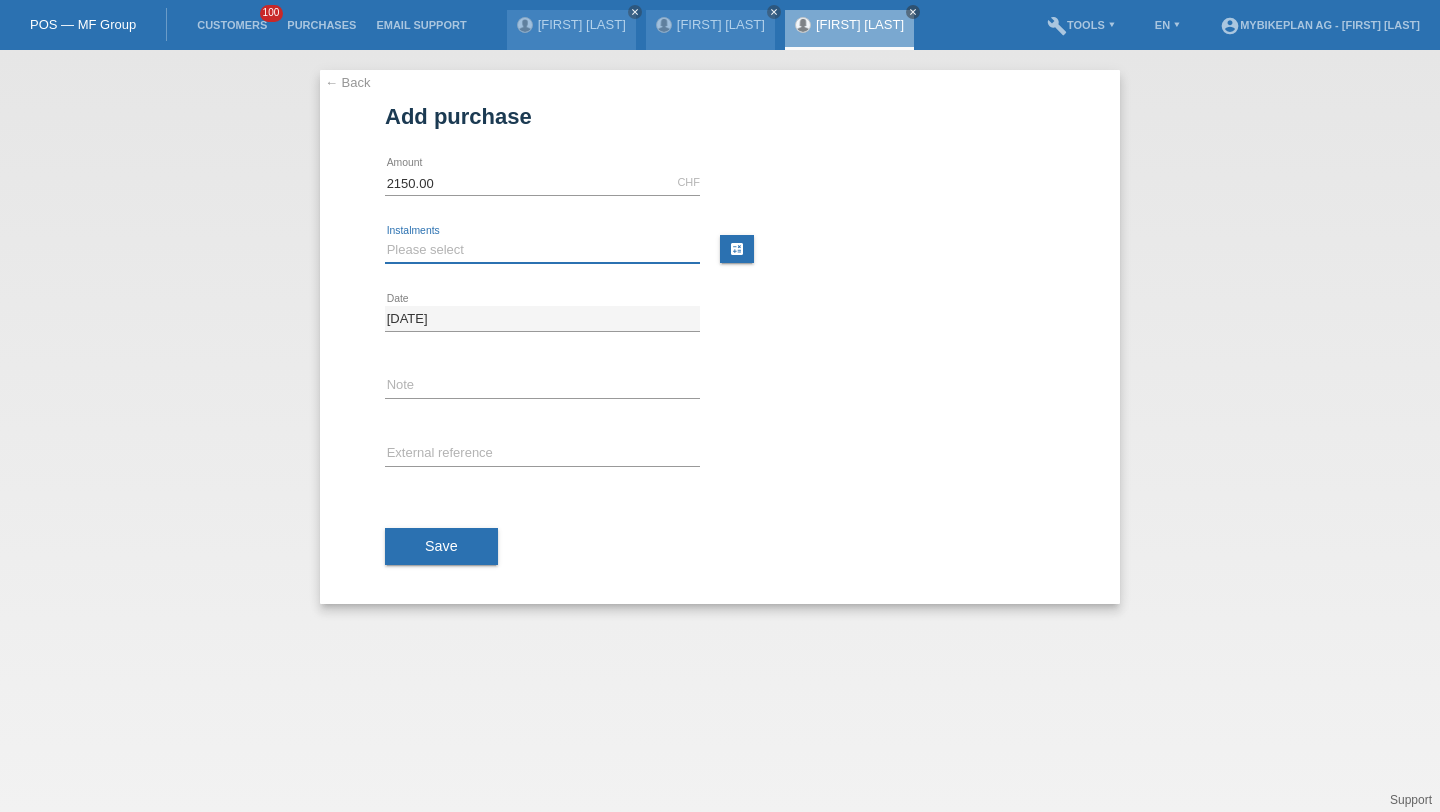 select on "488" 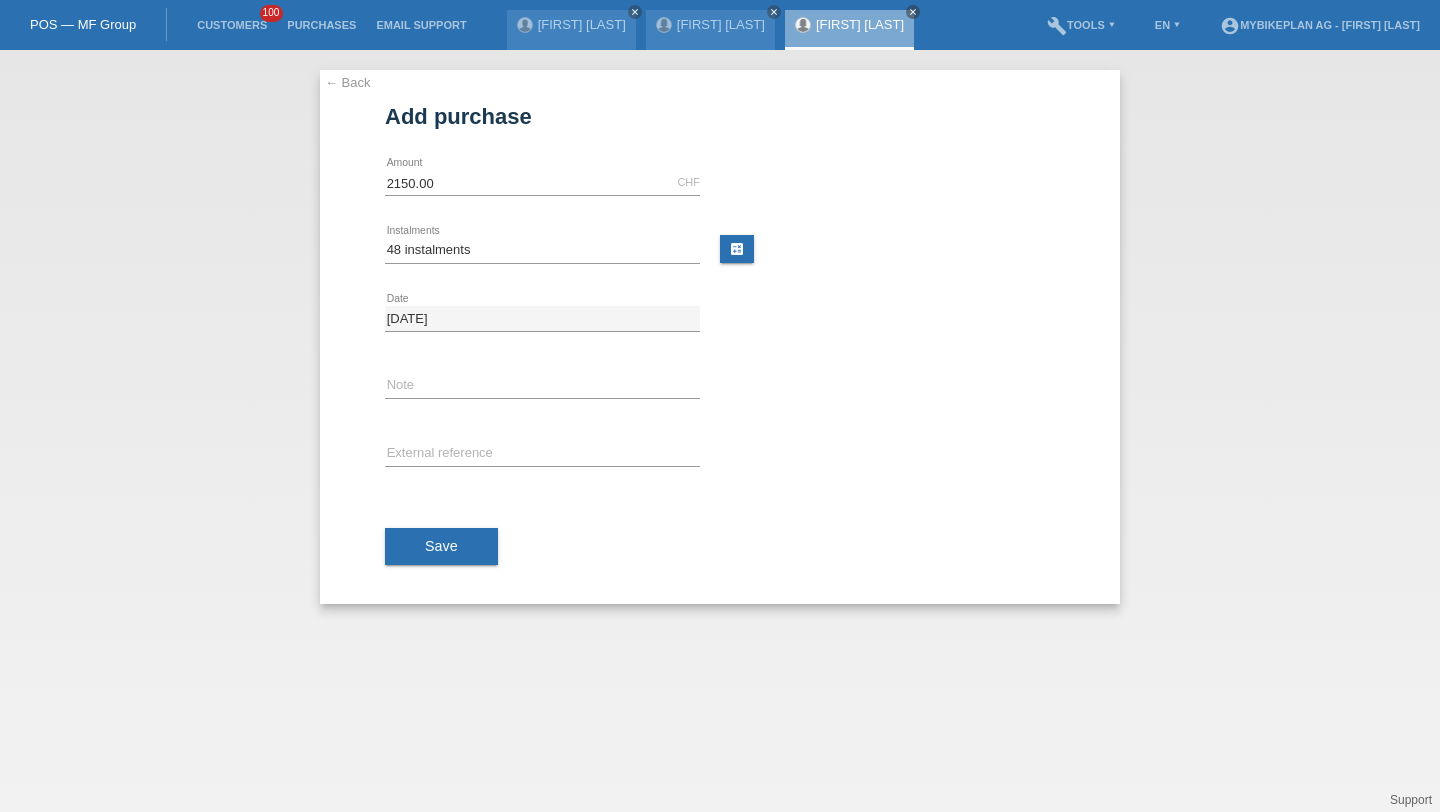 click on "error
External reference" at bounding box center (542, 183) 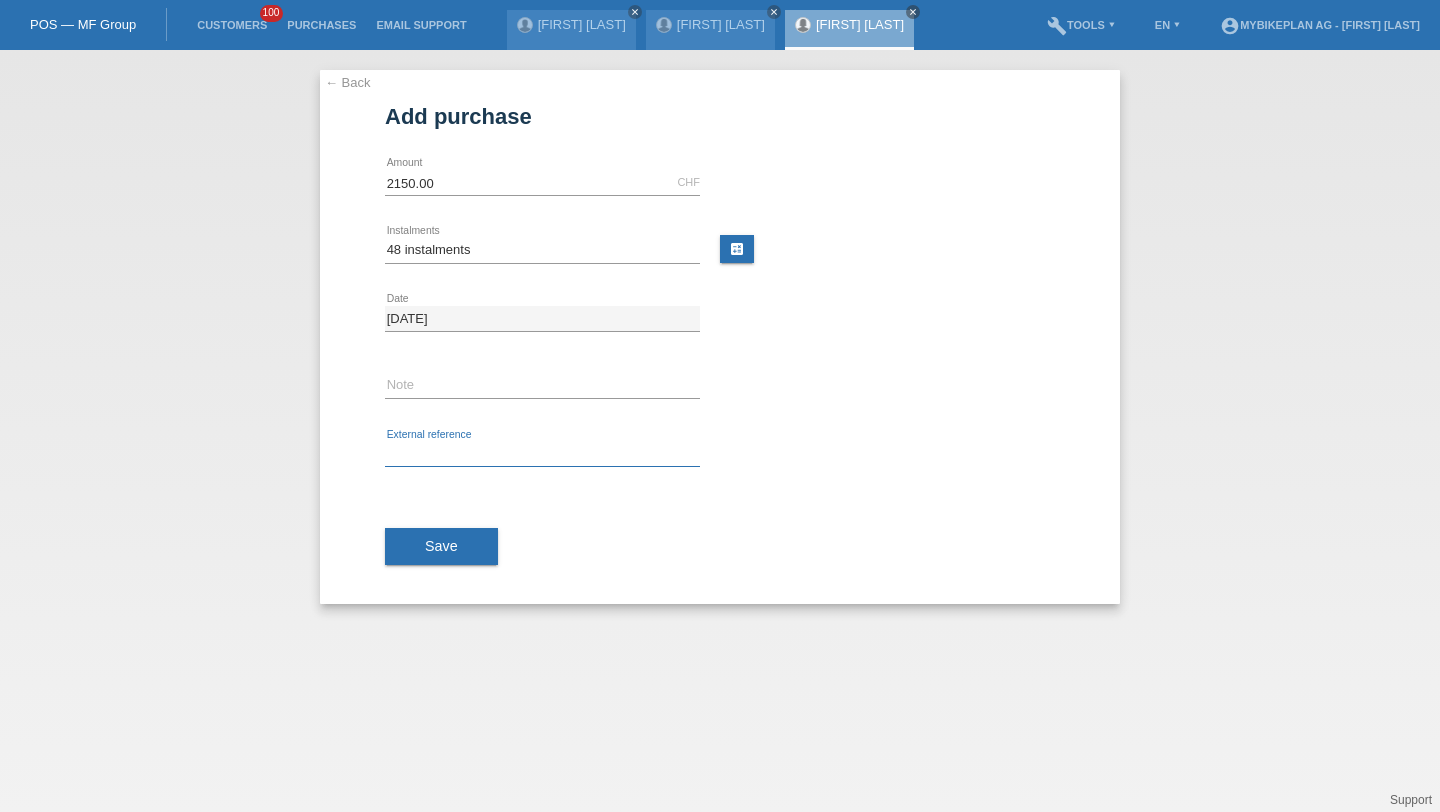 click at bounding box center (542, 454) 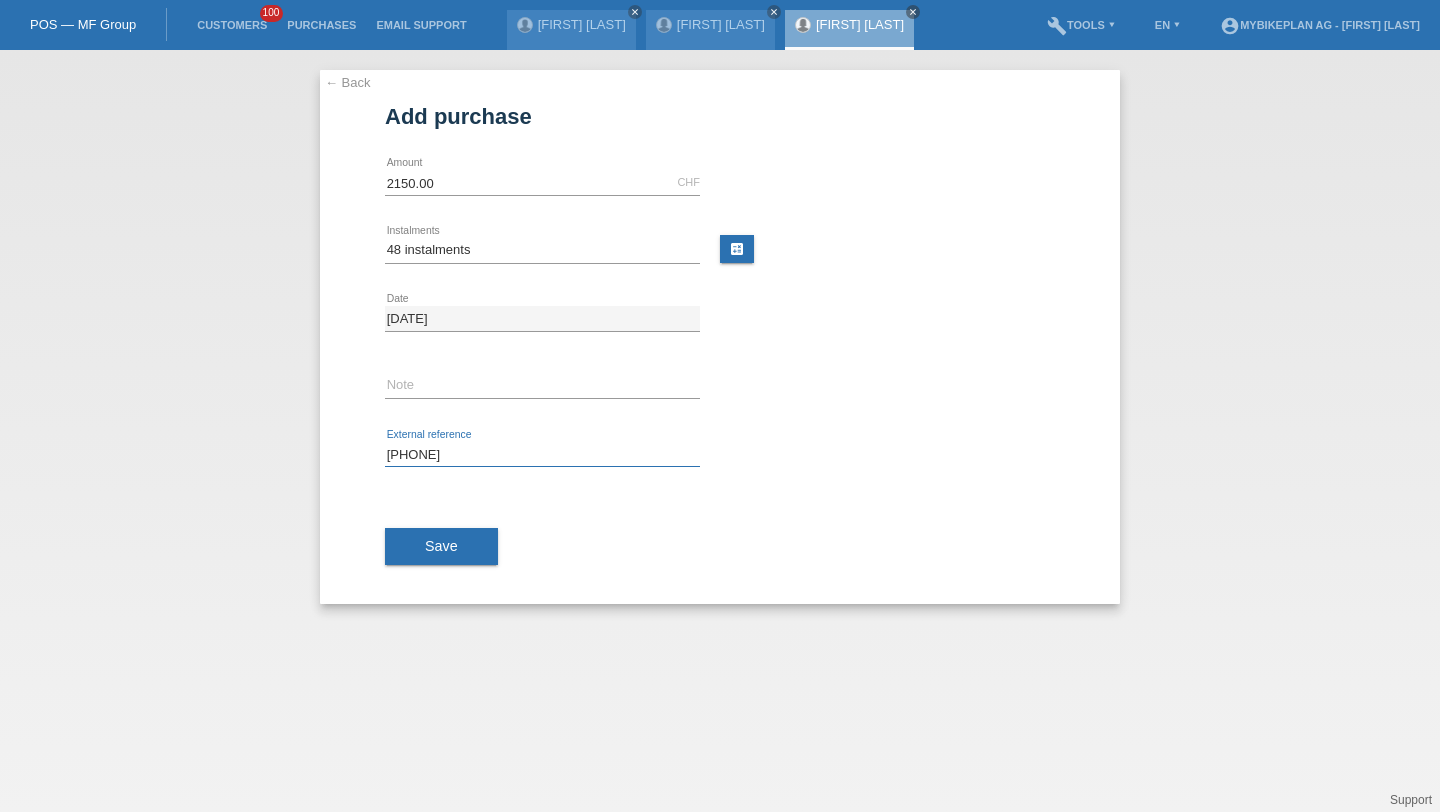 type on "[PHONE]" 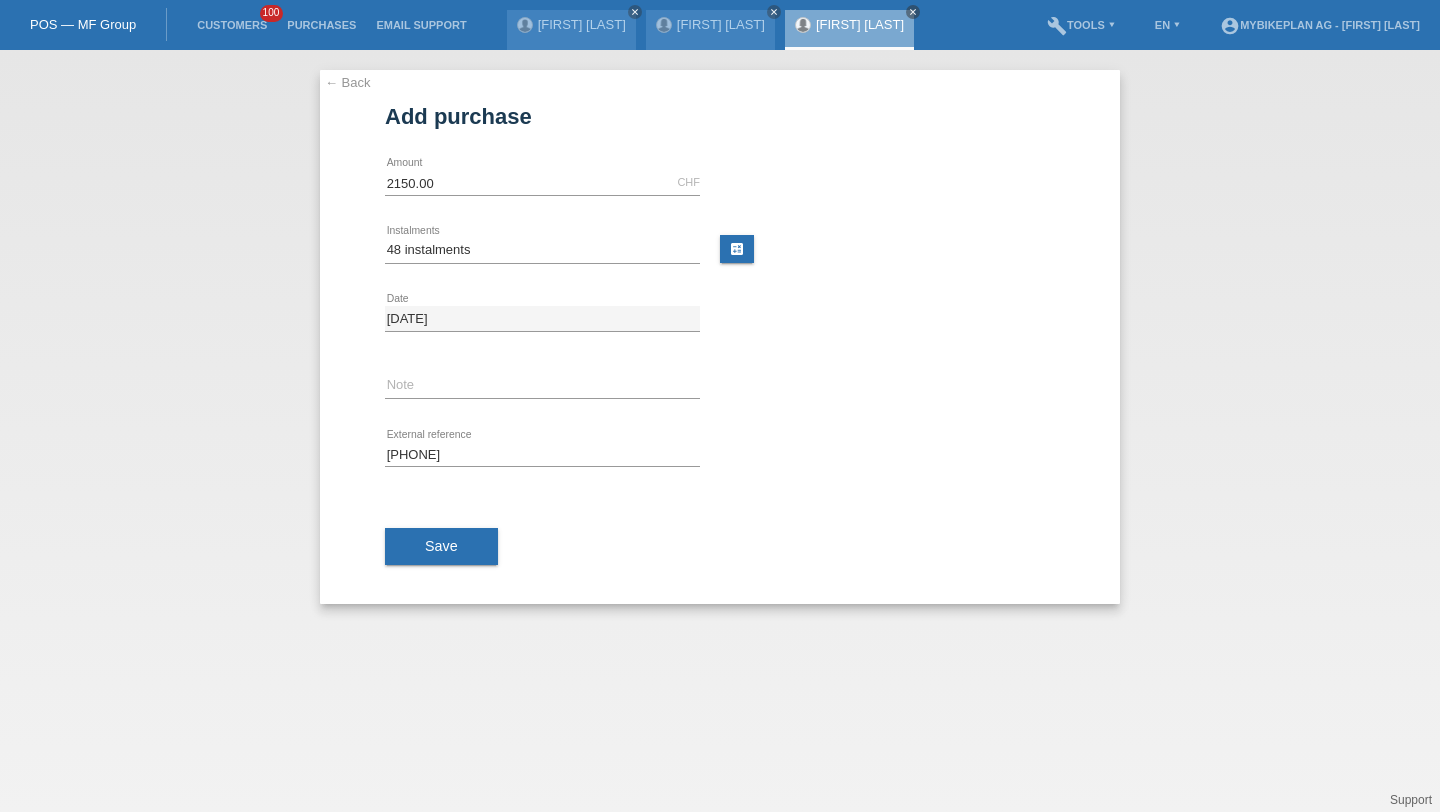 click on "Save" at bounding box center (441, 546) 